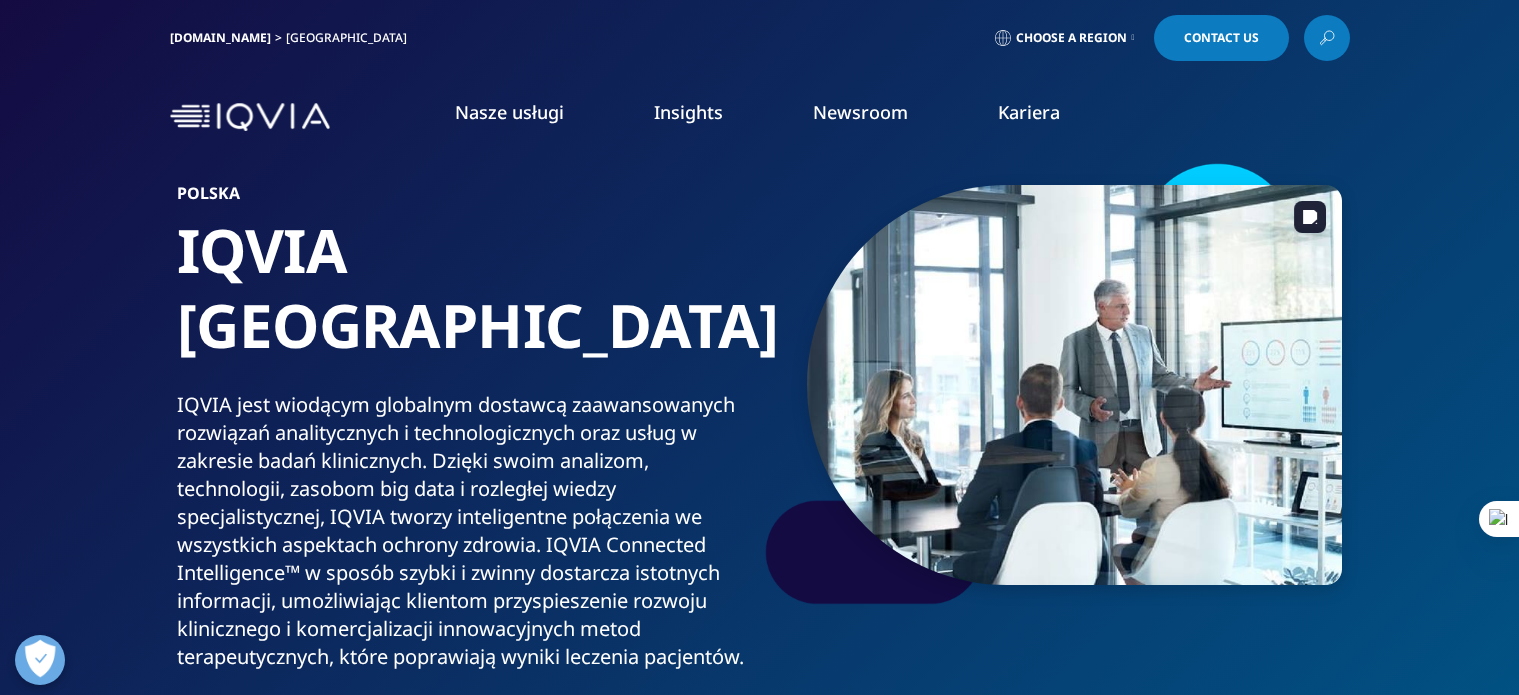 scroll, scrollTop: 0, scrollLeft: 0, axis: both 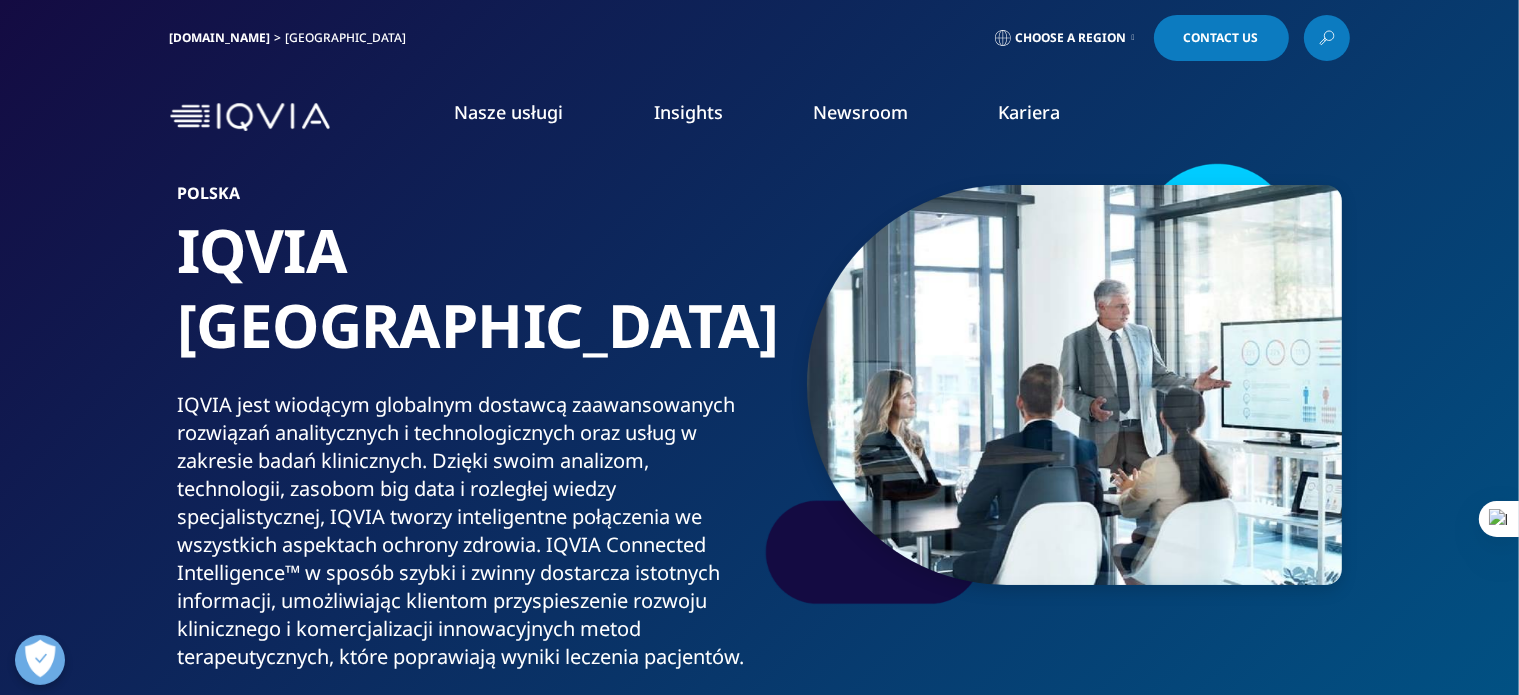 click on "Nasze usługi" at bounding box center [509, 112] 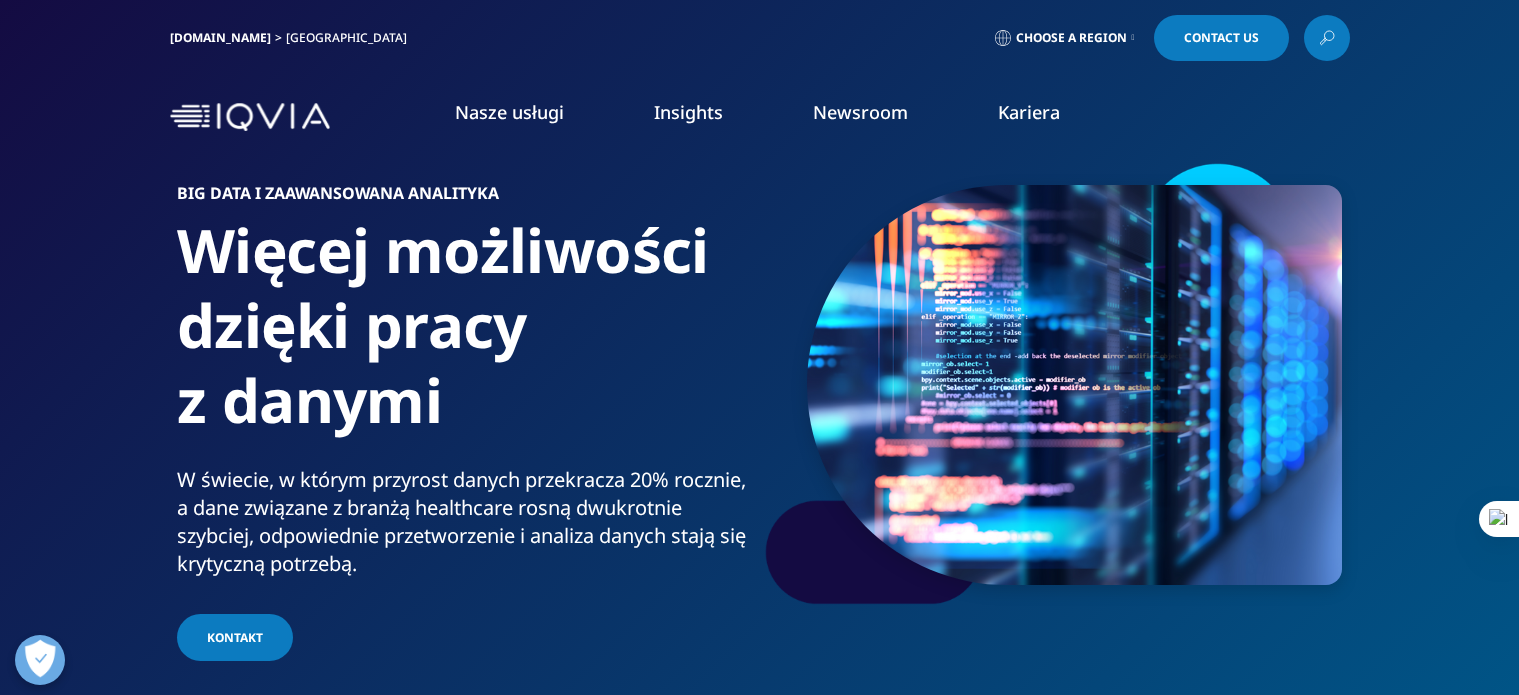 scroll, scrollTop: 0, scrollLeft: 0, axis: both 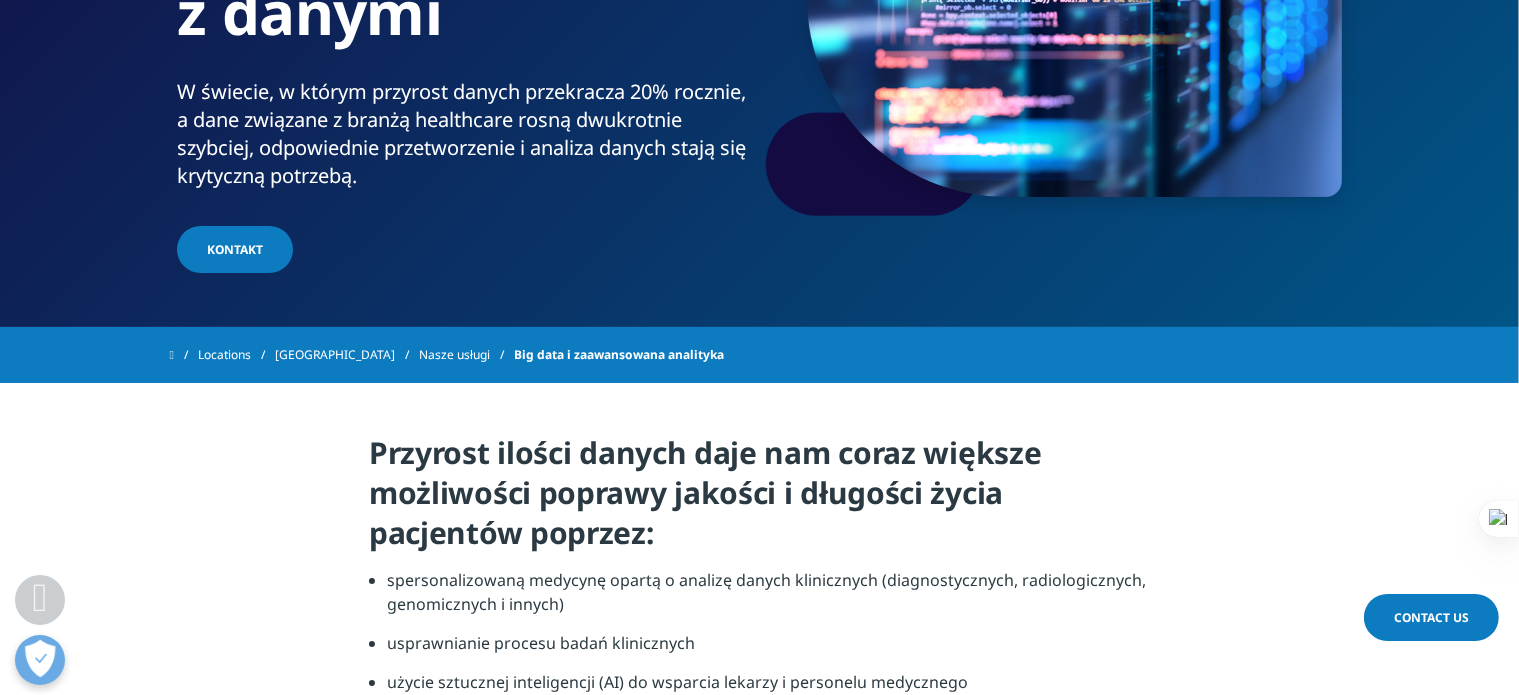 click on "KONTAKT" at bounding box center (235, 249) 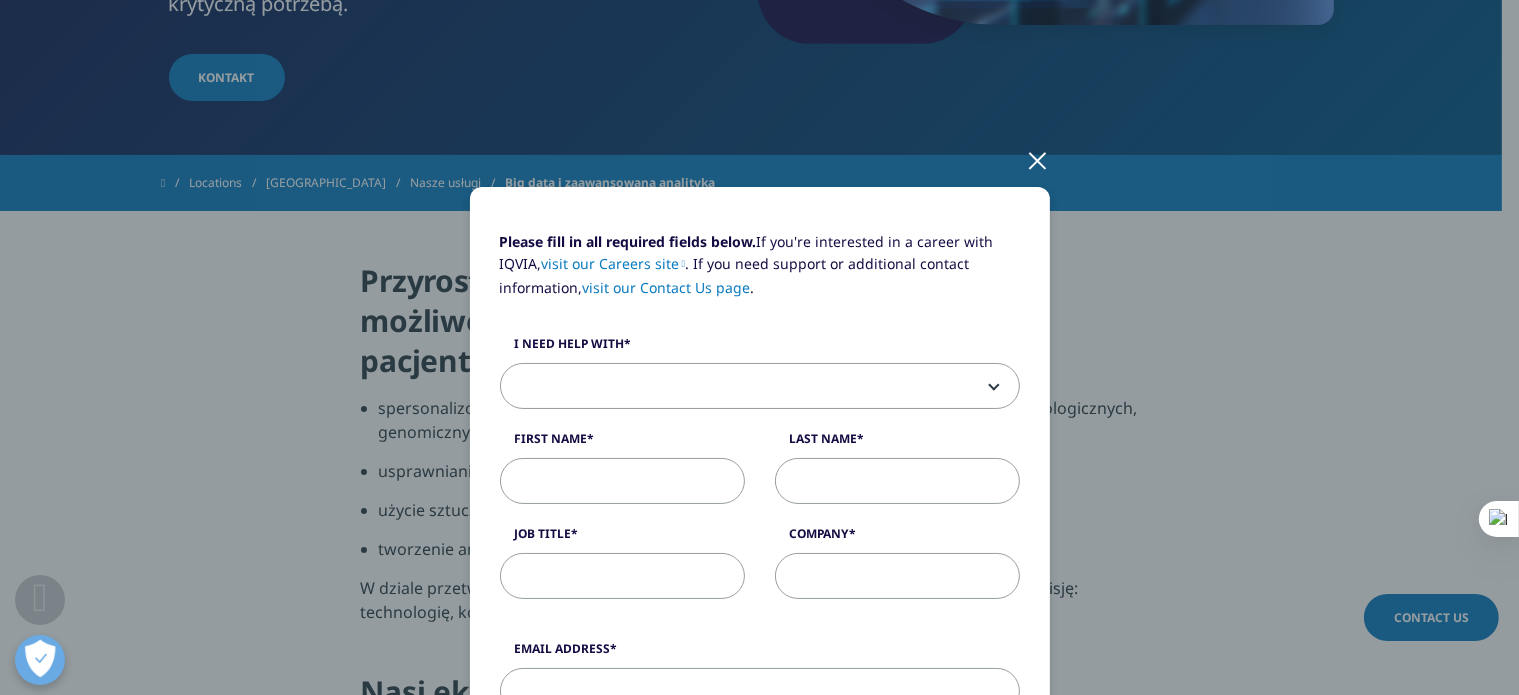 scroll, scrollTop: 663, scrollLeft: 0, axis: vertical 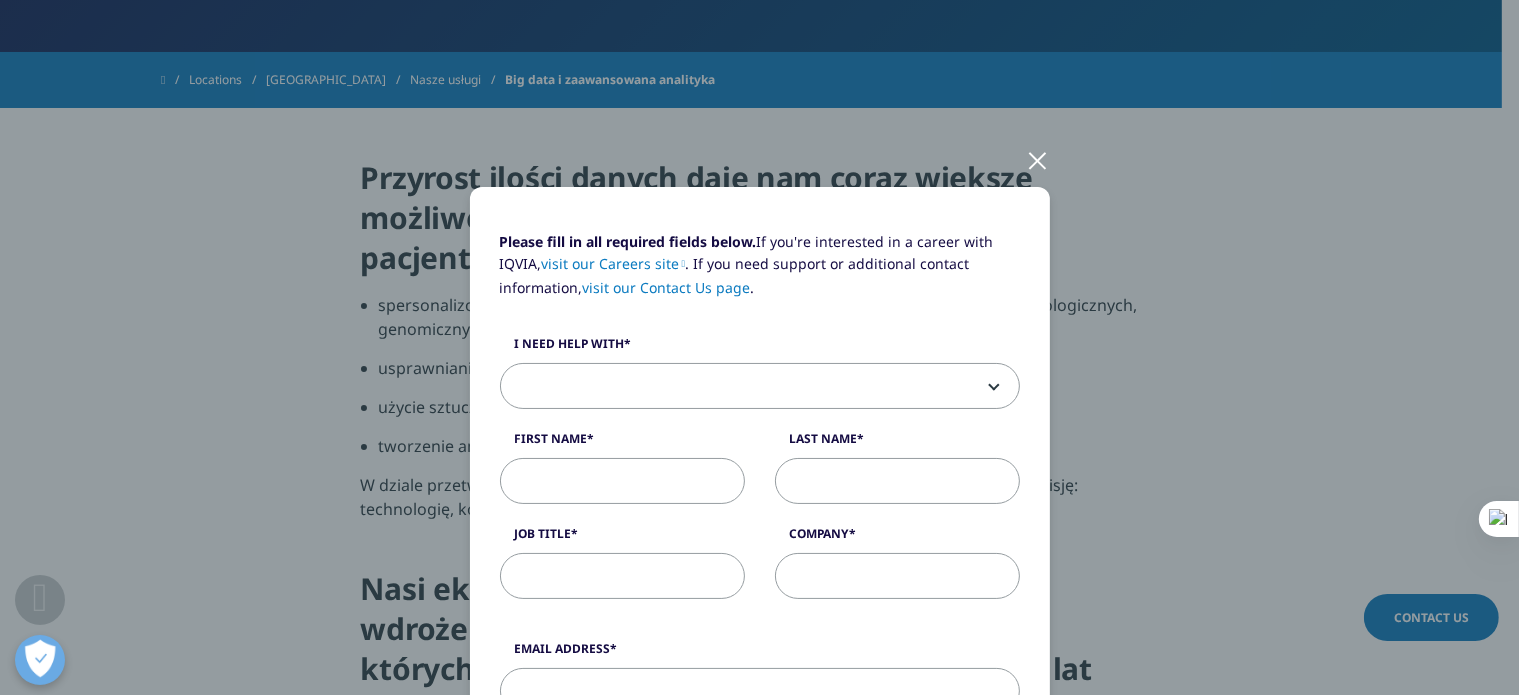 click at bounding box center [1038, 159] 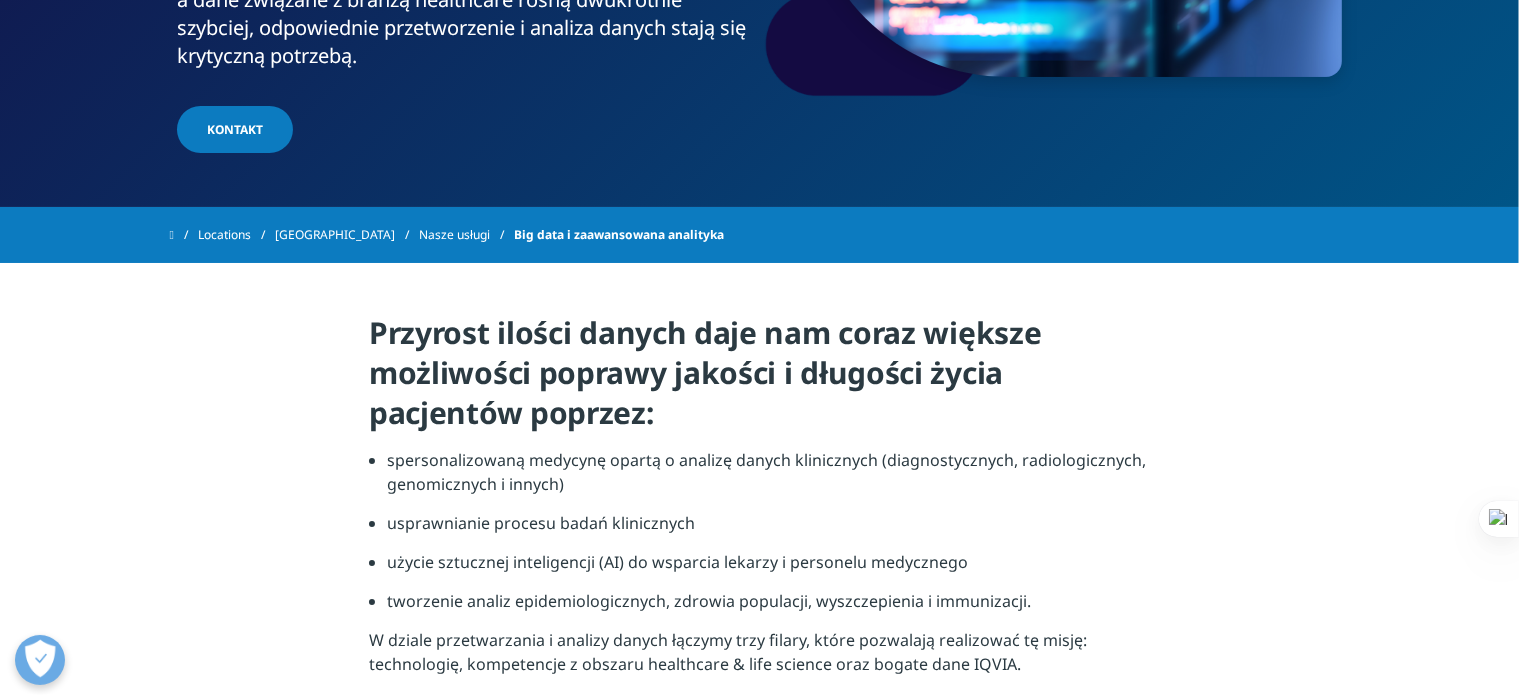 scroll, scrollTop: 0, scrollLeft: 0, axis: both 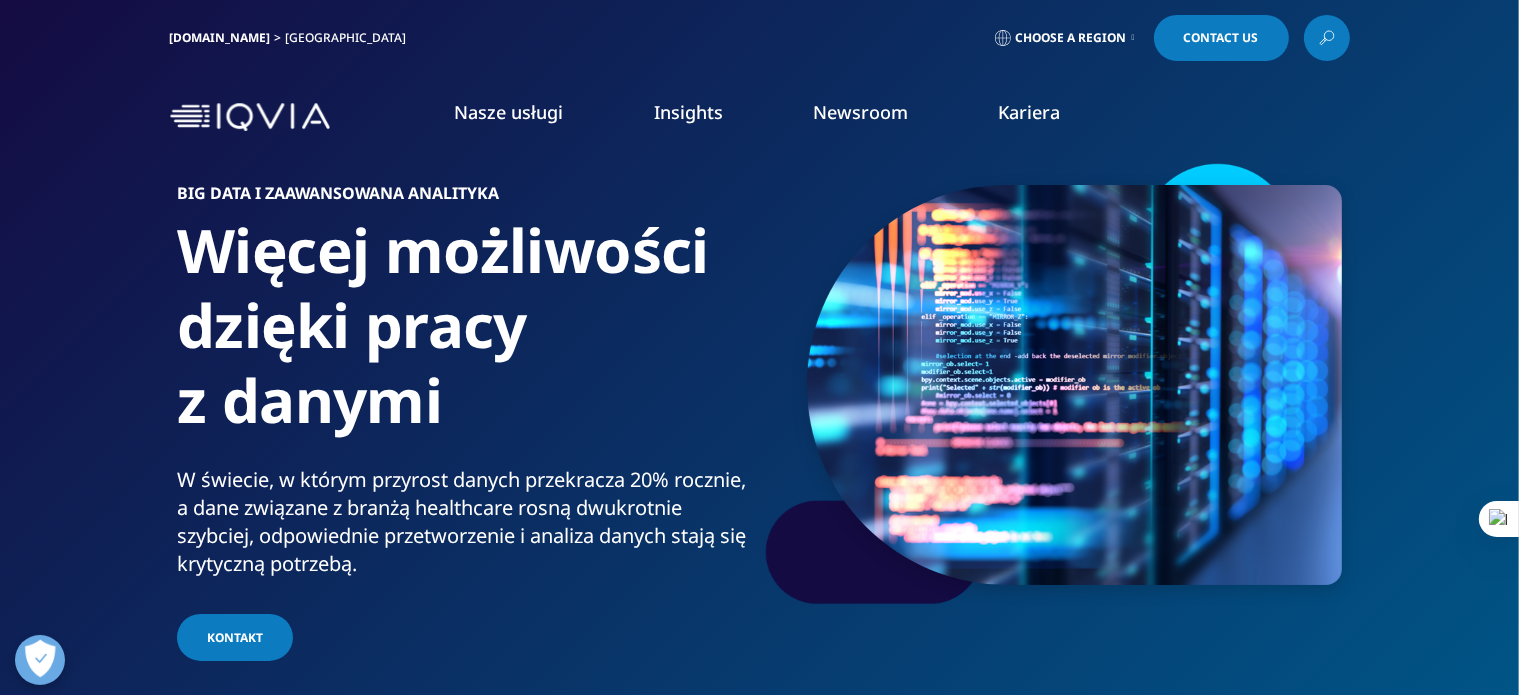 click on "Direct Marketing" at bounding box center (108, 382) 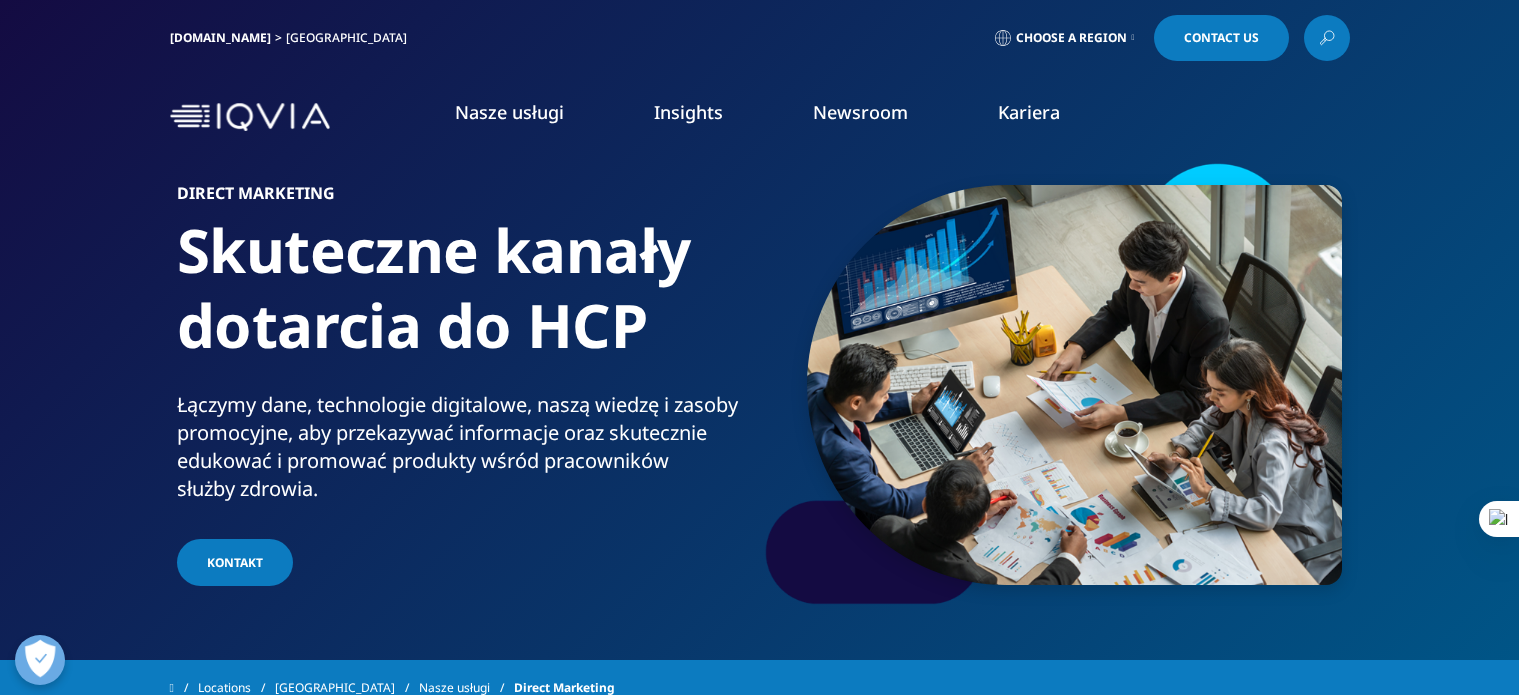 scroll, scrollTop: 0, scrollLeft: 0, axis: both 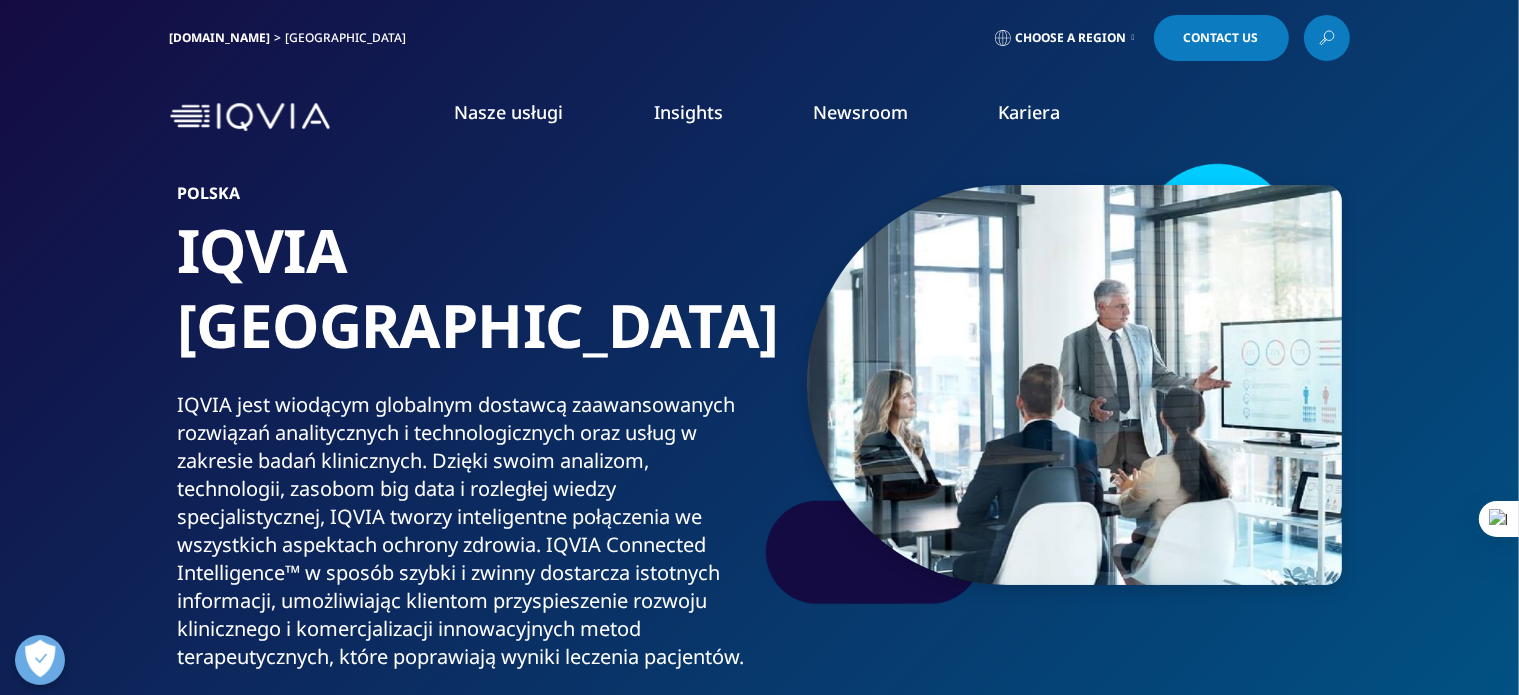 click on "DOWIEDZ SIĘ WIĘCEJ" at bounding box center [961, 472] 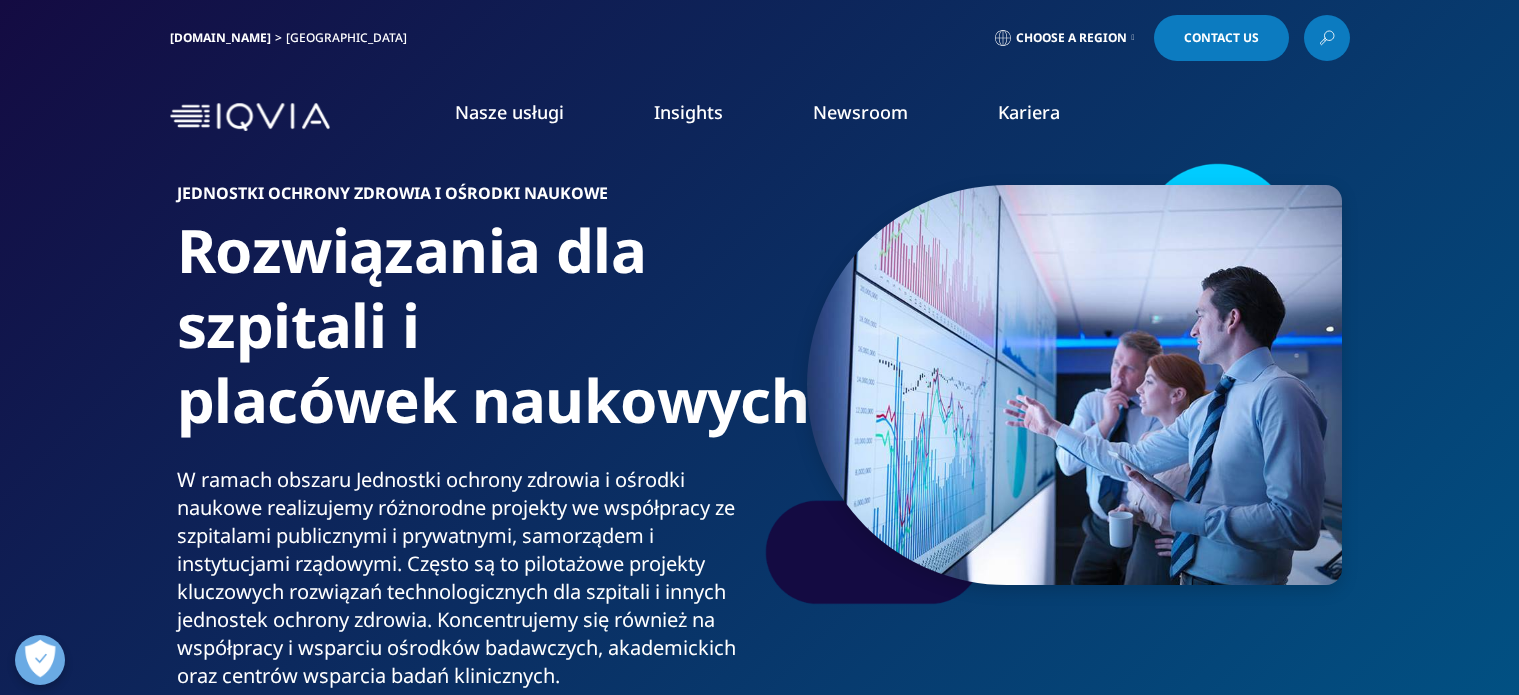 scroll, scrollTop: 0, scrollLeft: 0, axis: both 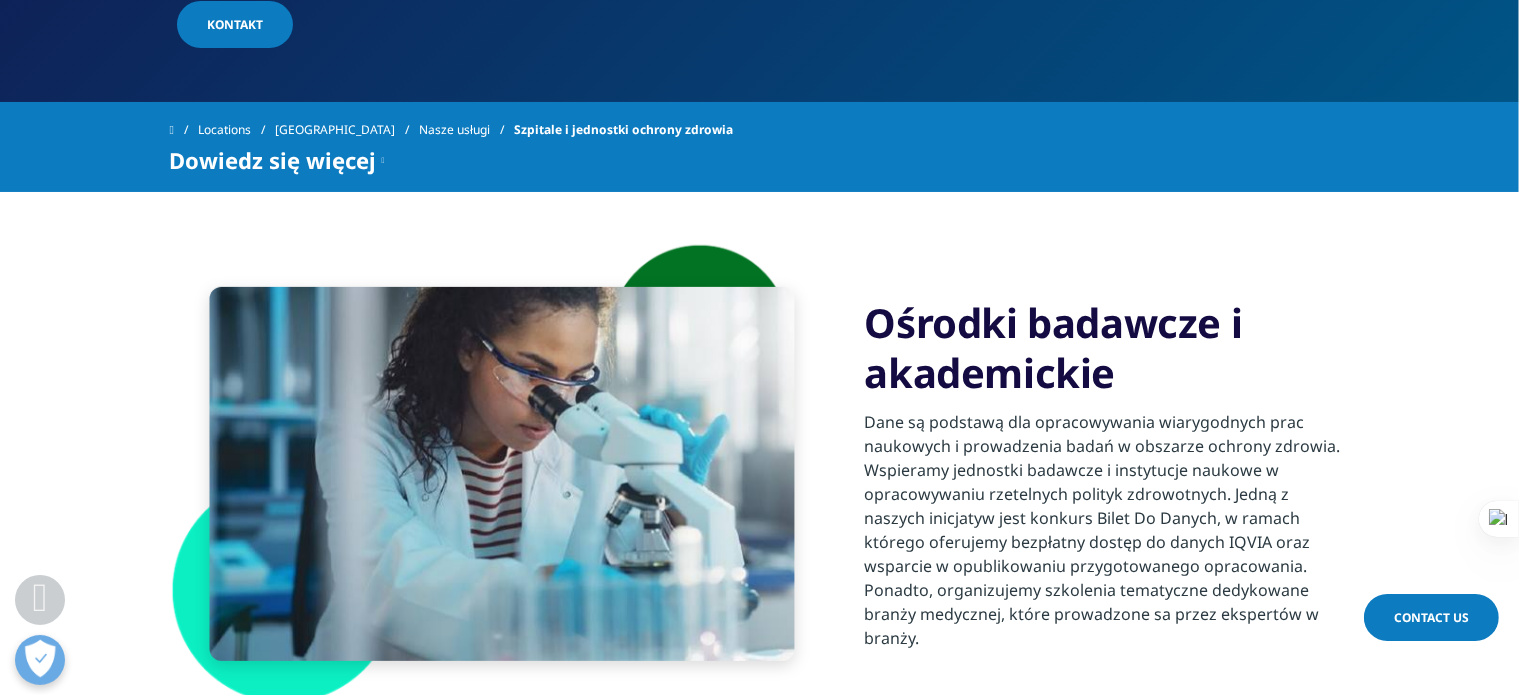 drag, startPoint x: 1525, startPoint y: 83, endPoint x: 1459, endPoint y: 239, distance: 169.38713 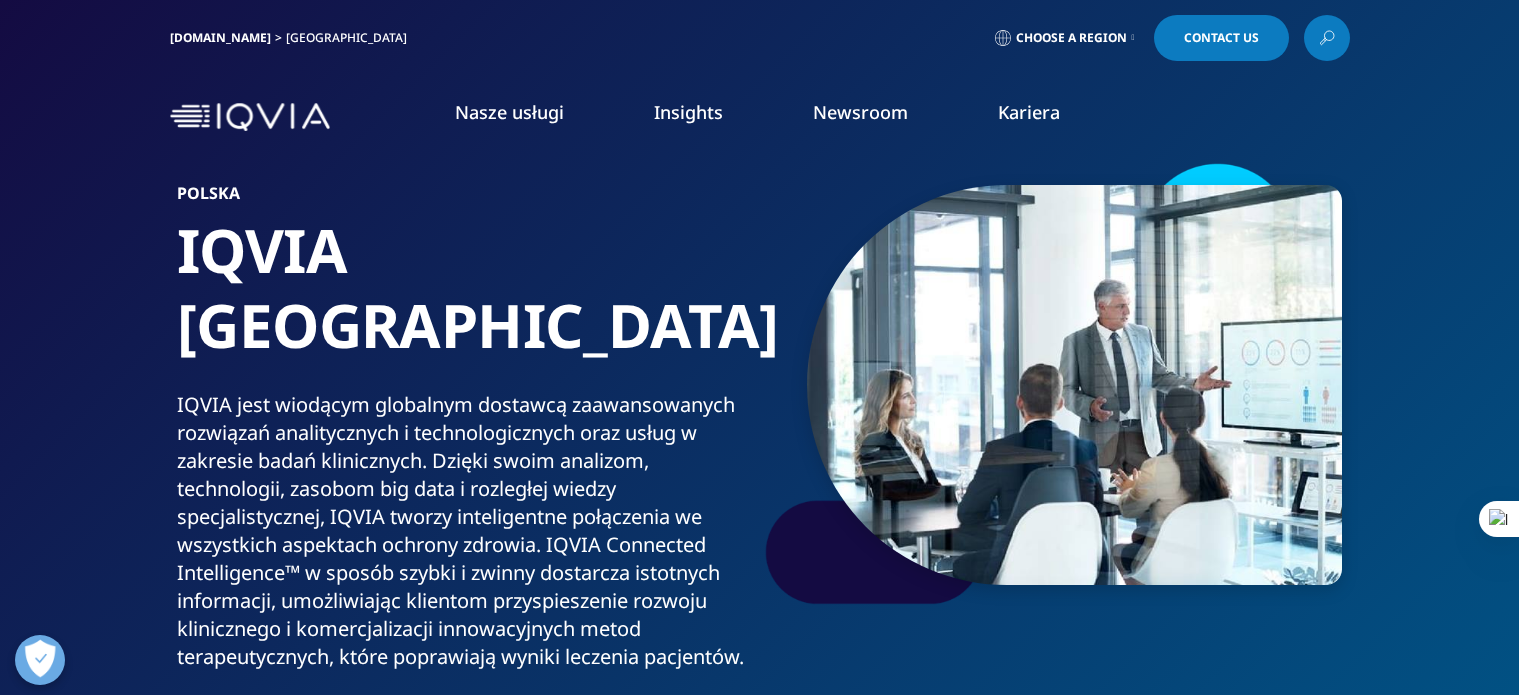 scroll, scrollTop: 0, scrollLeft: 0, axis: both 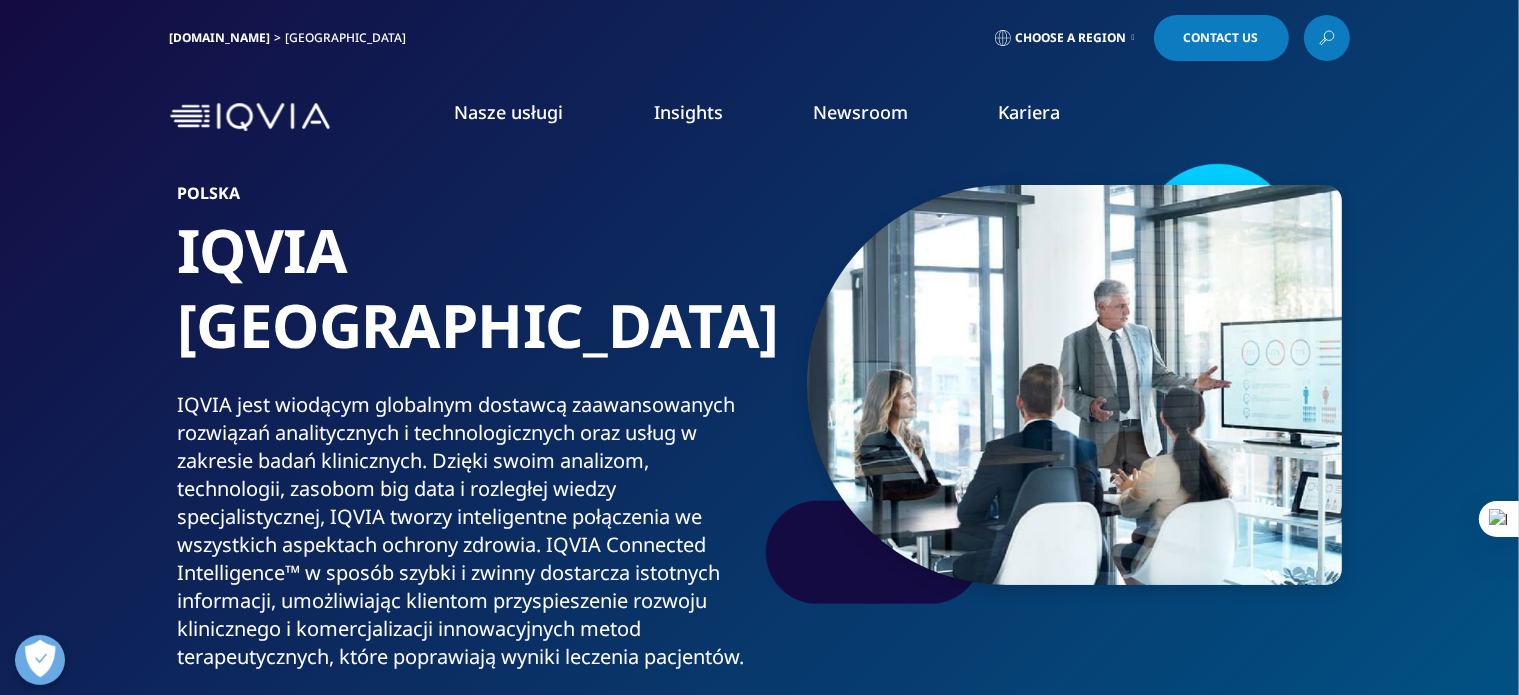 click on "Kariera" at bounding box center (1029, 112) 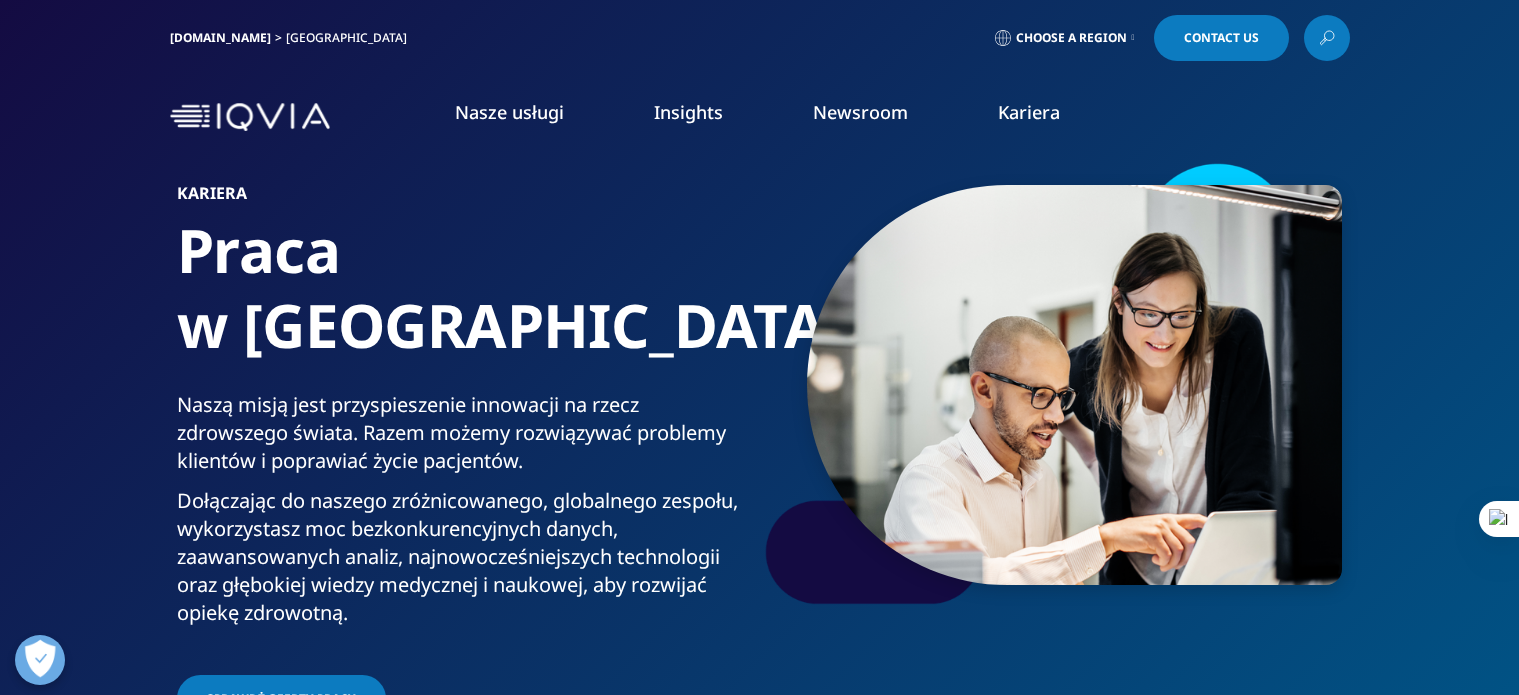 scroll, scrollTop: 0, scrollLeft: 0, axis: both 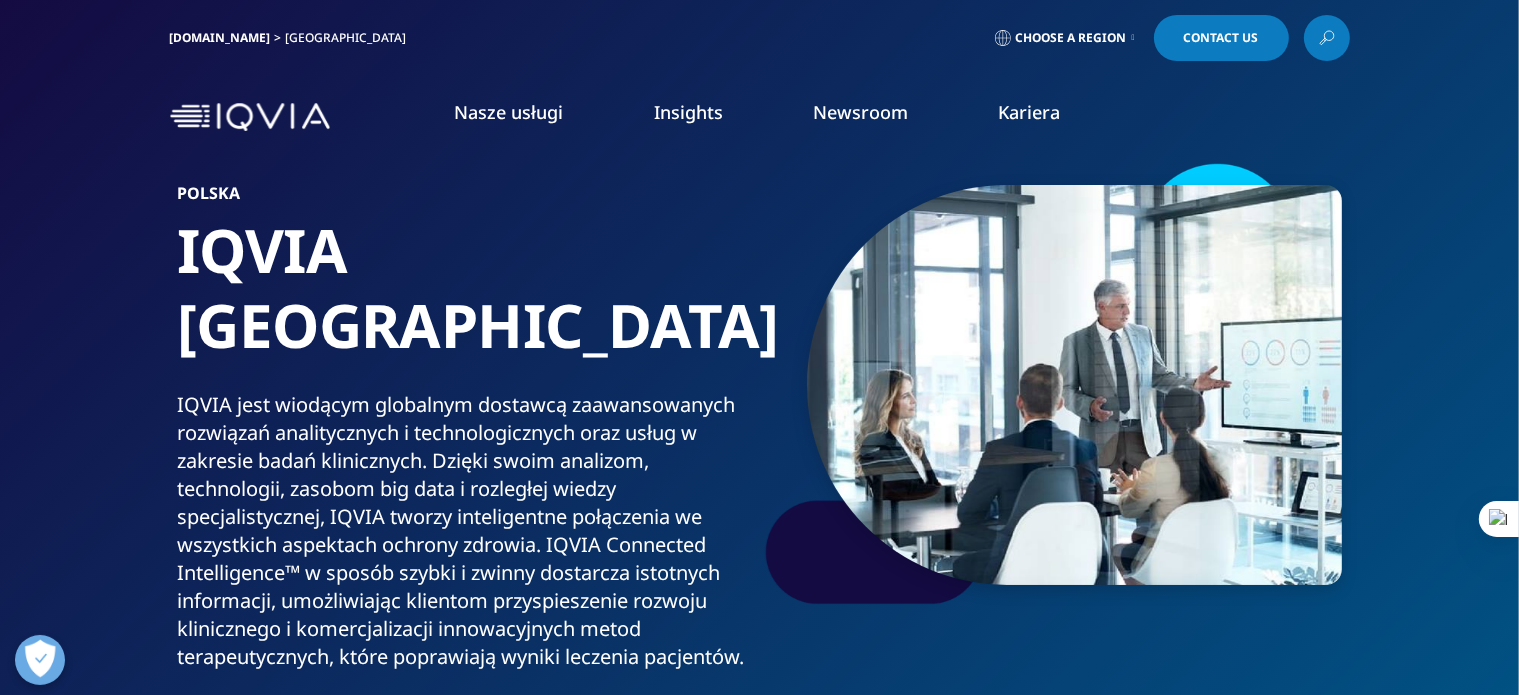click on "DOWIEDZ SIĘ WIĘCEJ" at bounding box center [961, 472] 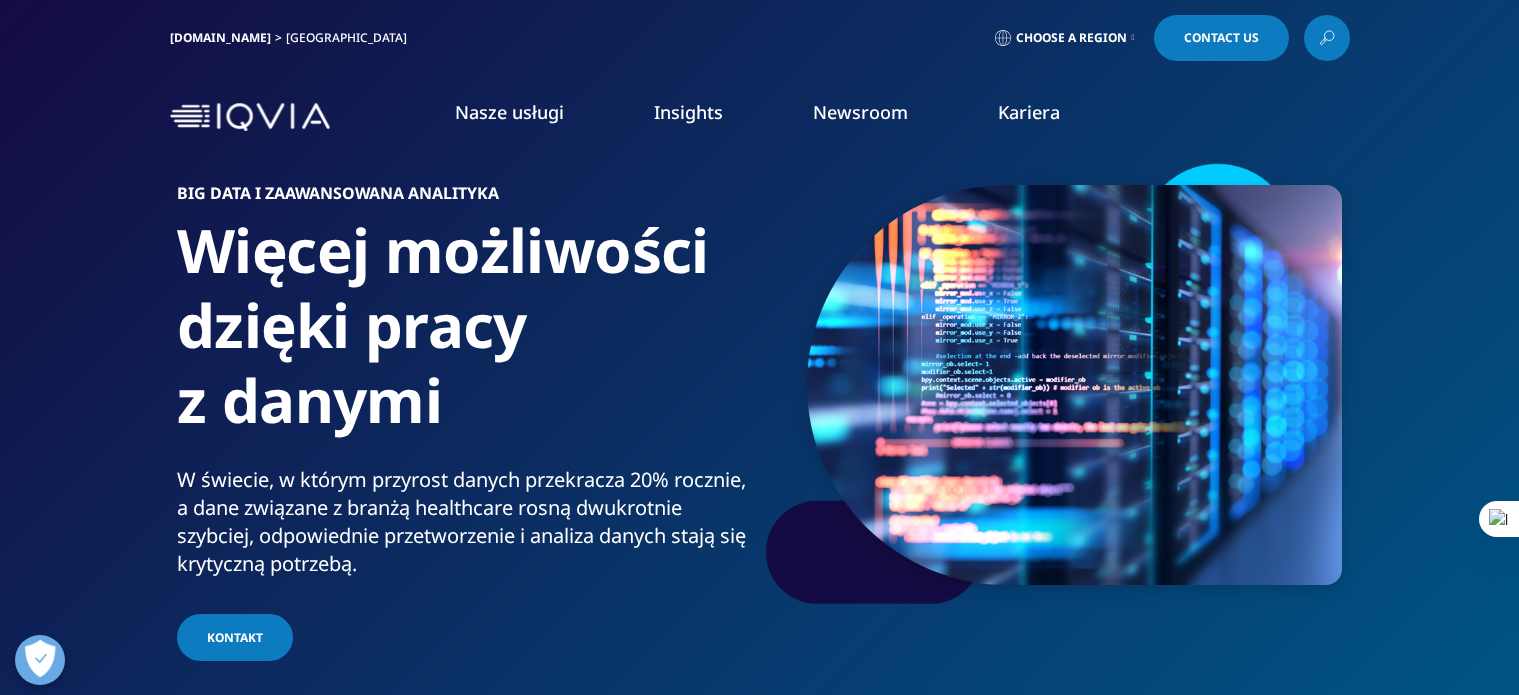 scroll, scrollTop: 0, scrollLeft: 0, axis: both 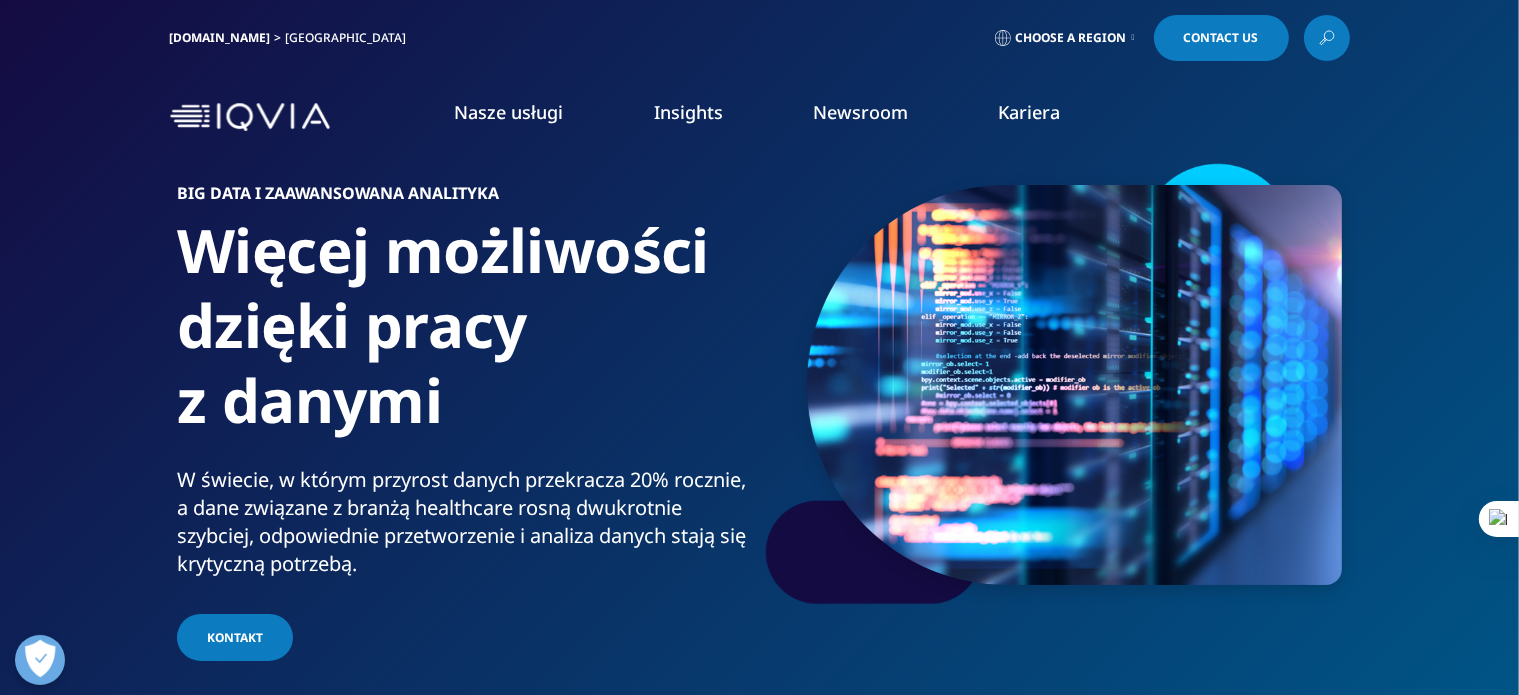 click on "KONTAKT" at bounding box center (235, 637) 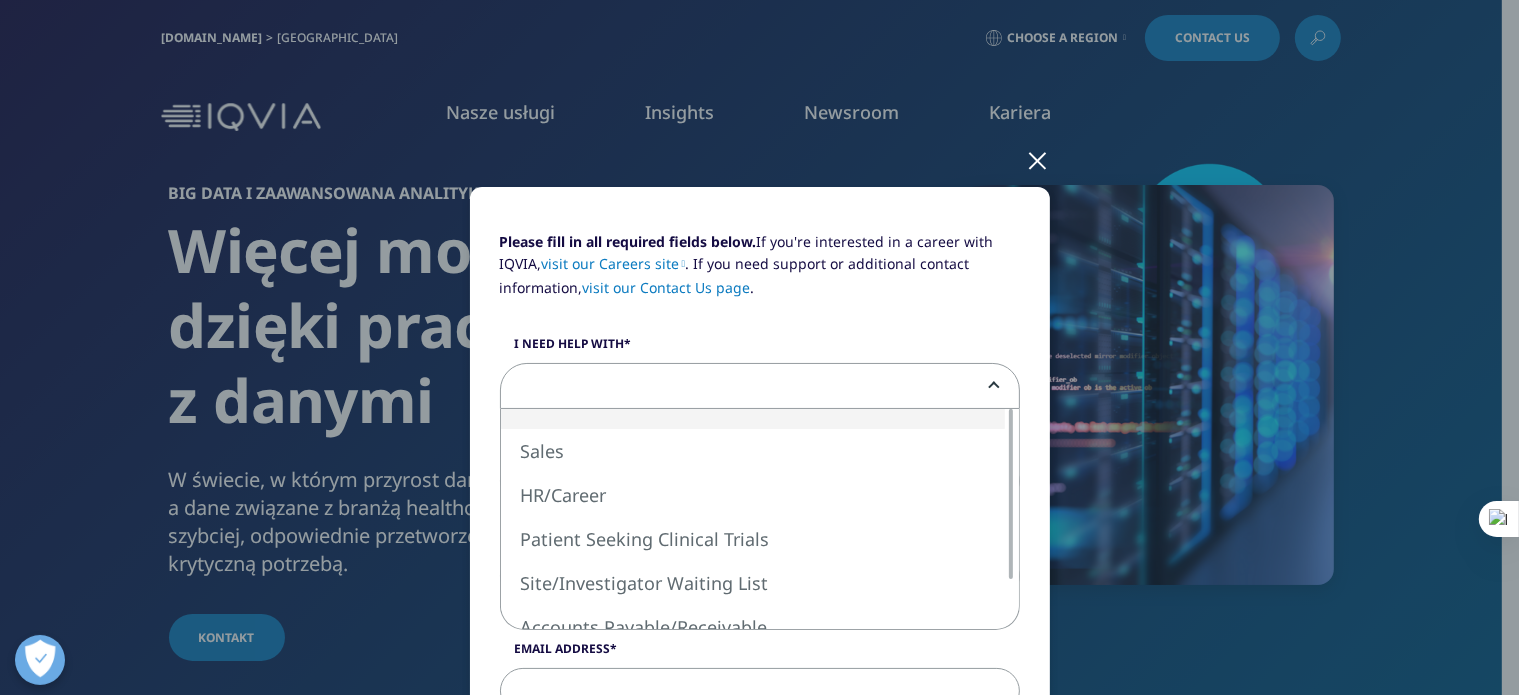 click at bounding box center [760, 387] 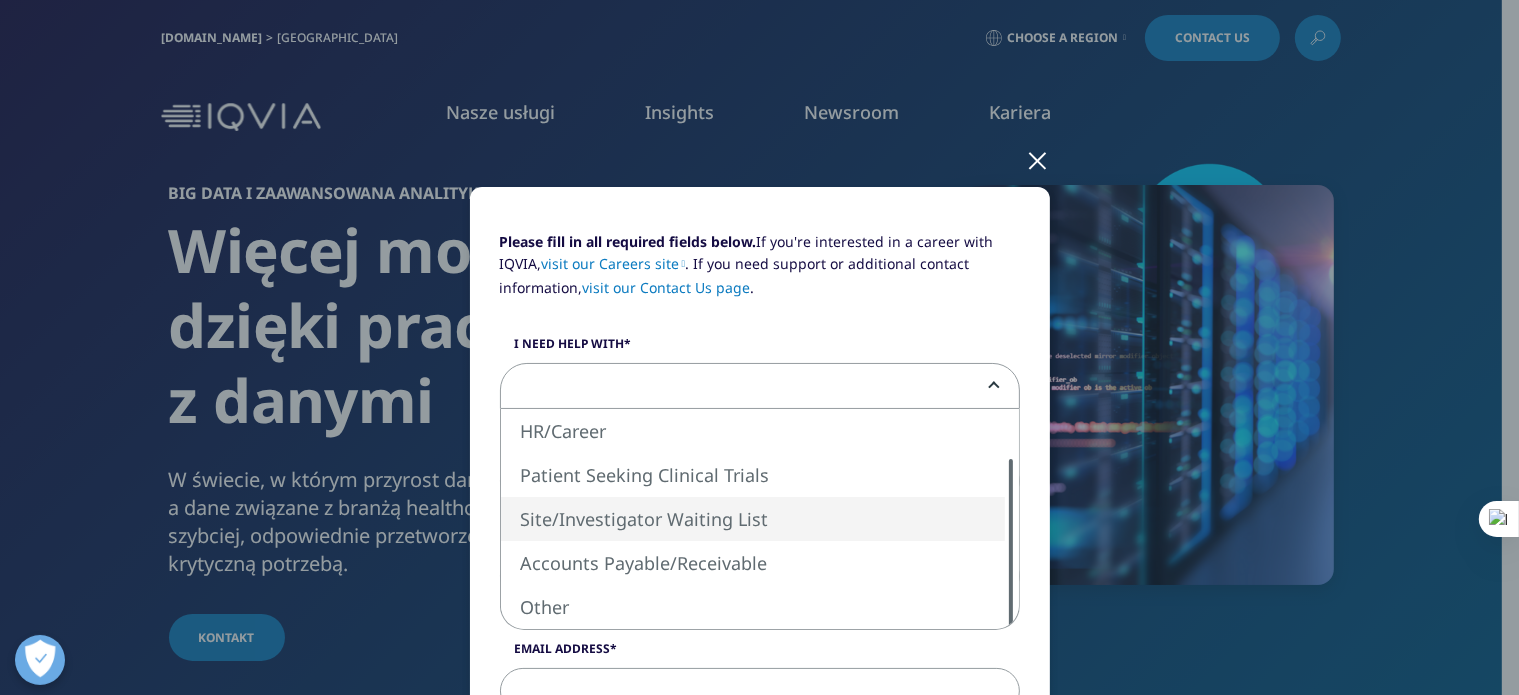 click on "Sales HR/Career Patient Seeking Clinical Trials Site/Investigator Waiting List Accounts Payable/Receivable Other" at bounding box center (760, 519) 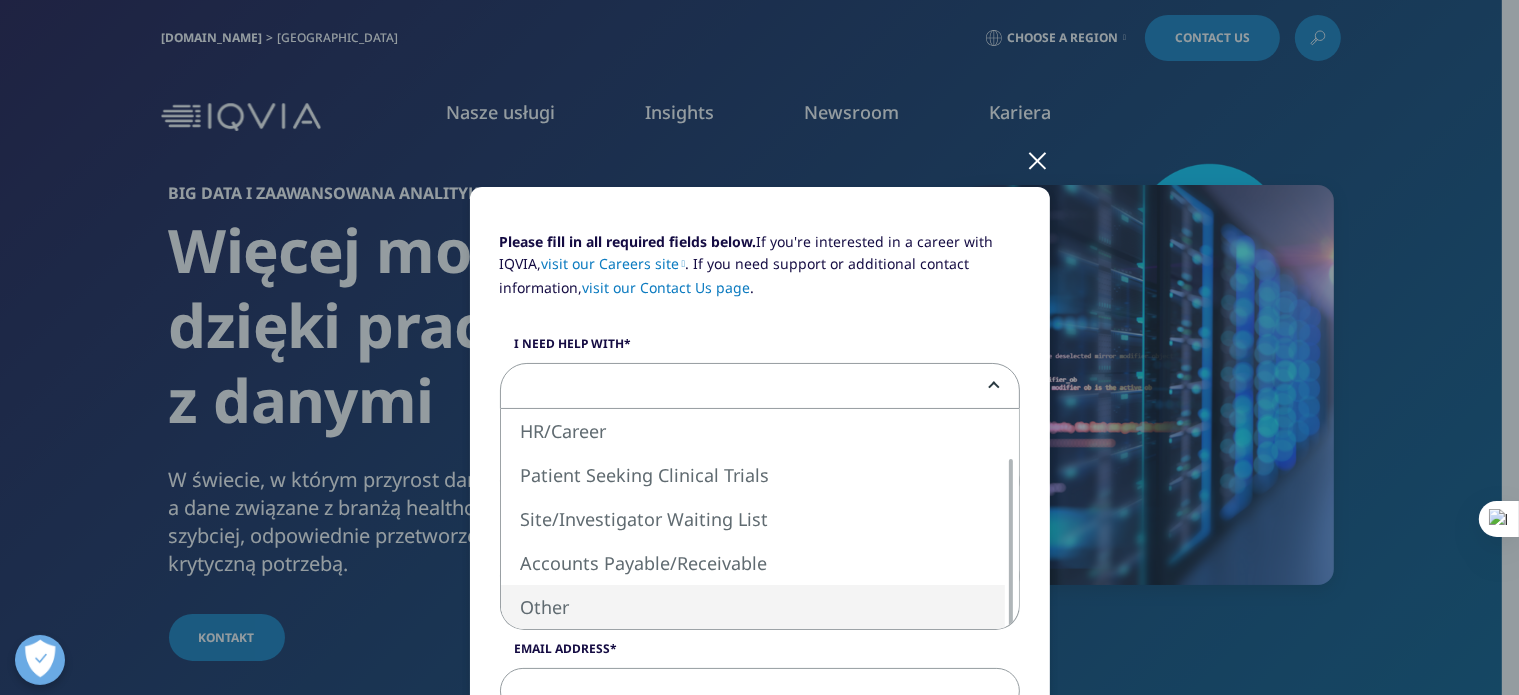 select on "Other" 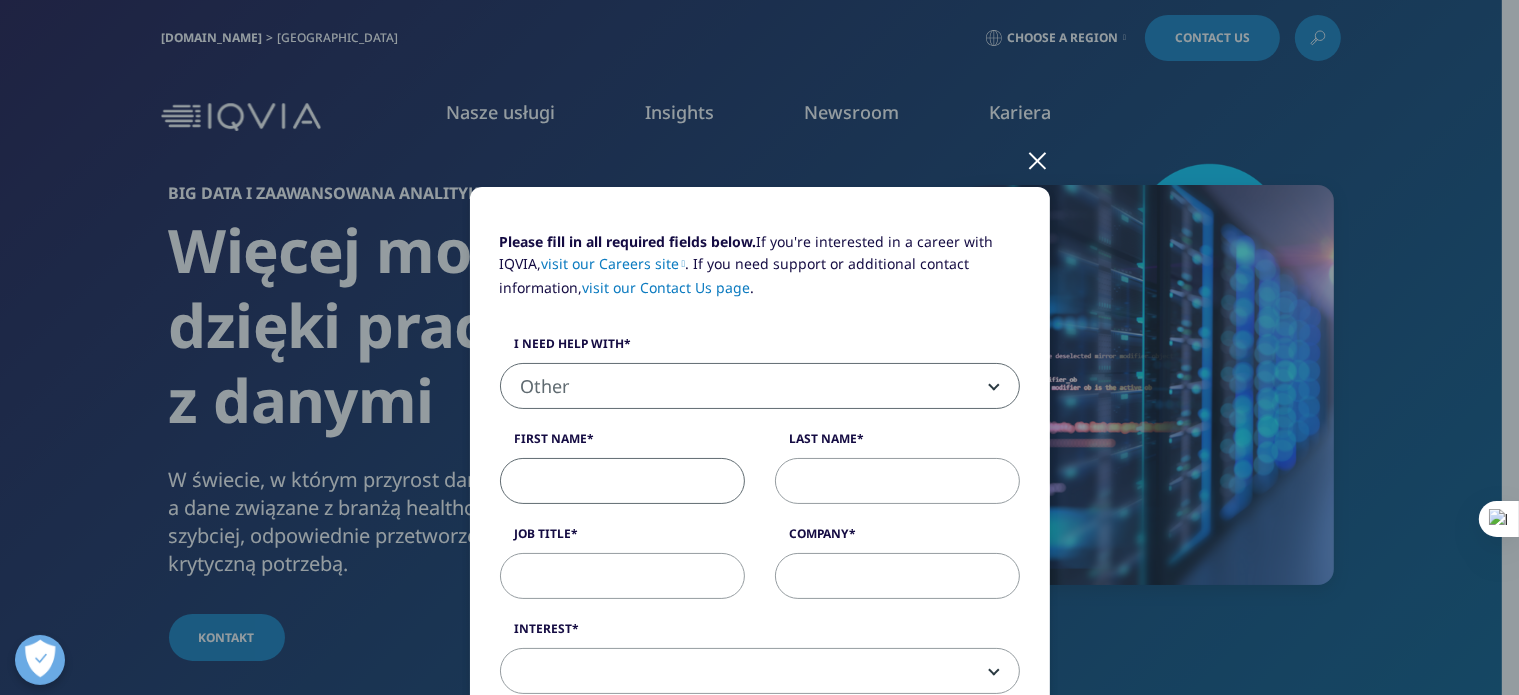 click on "First Name" at bounding box center [622, 481] 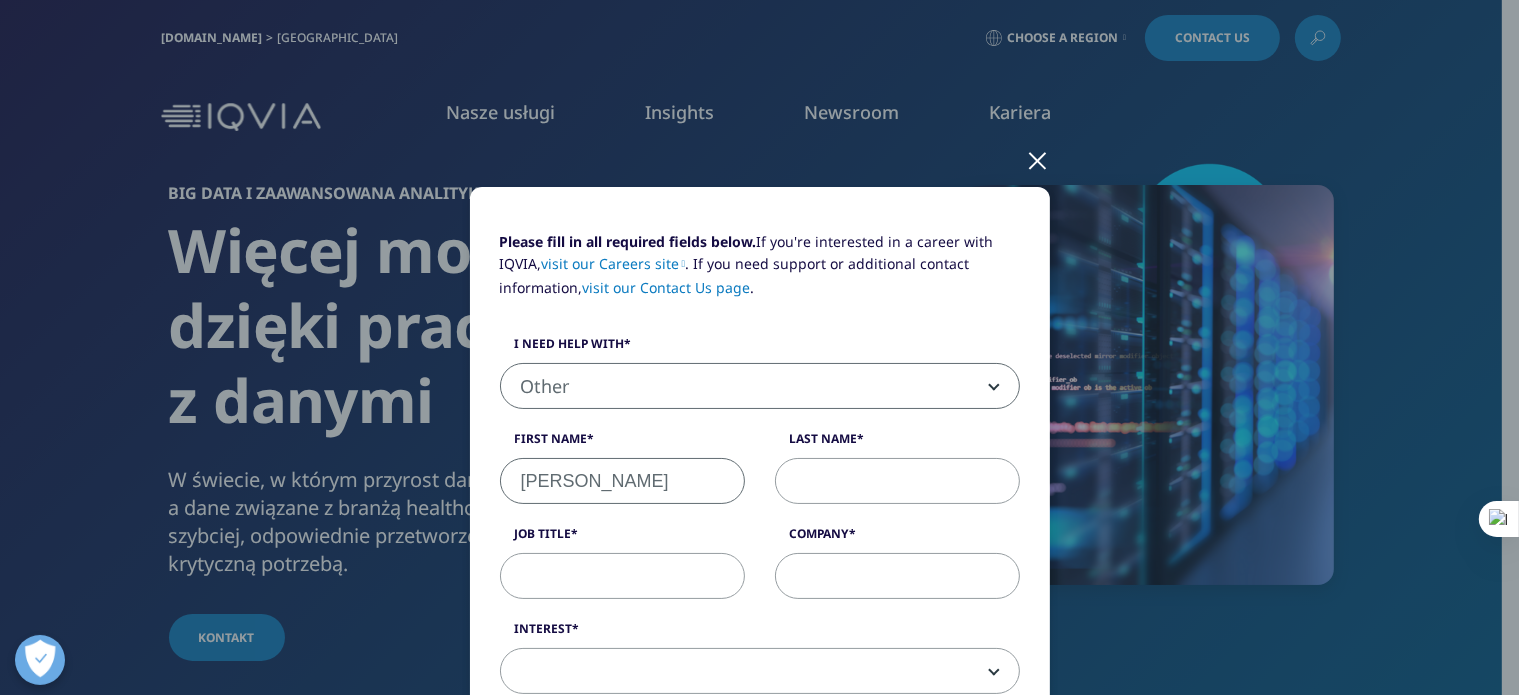 type on "Turek" 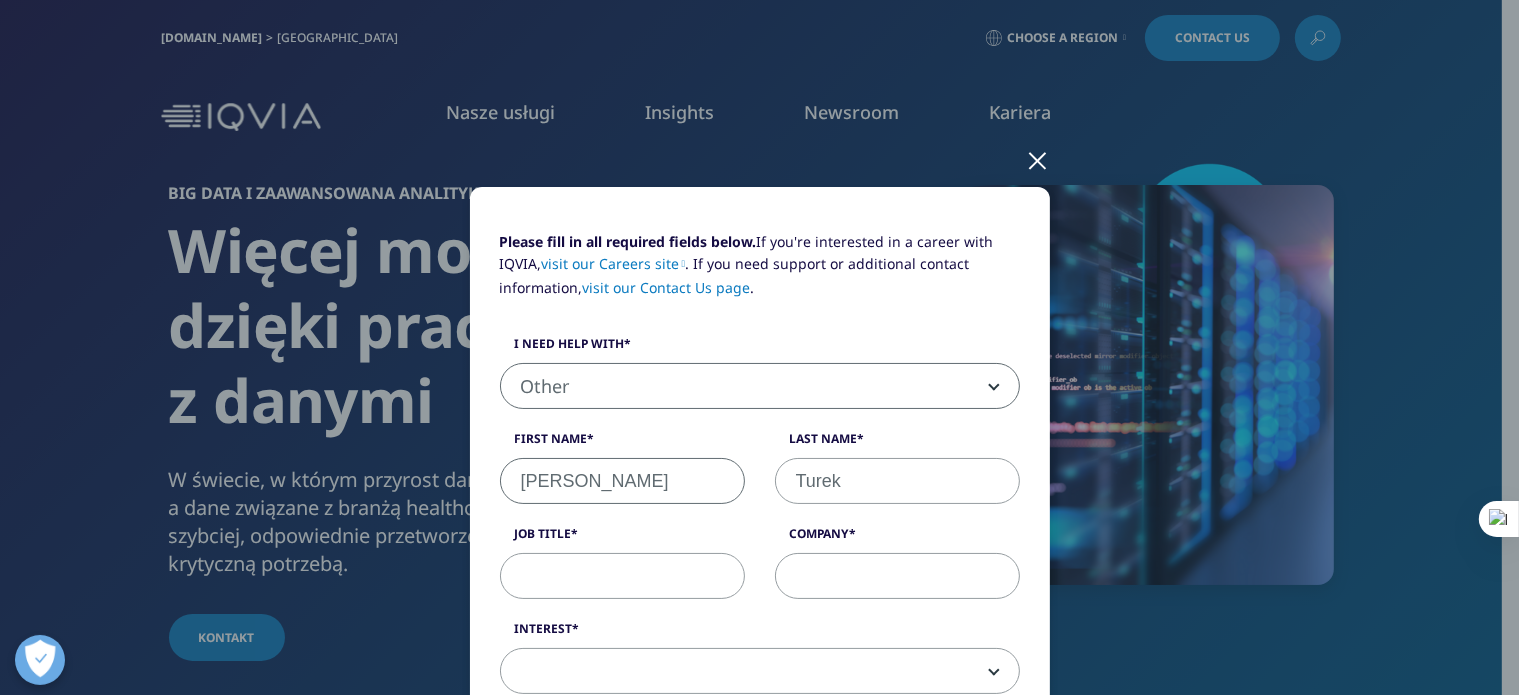 type on "a.turek75@gmail.com" 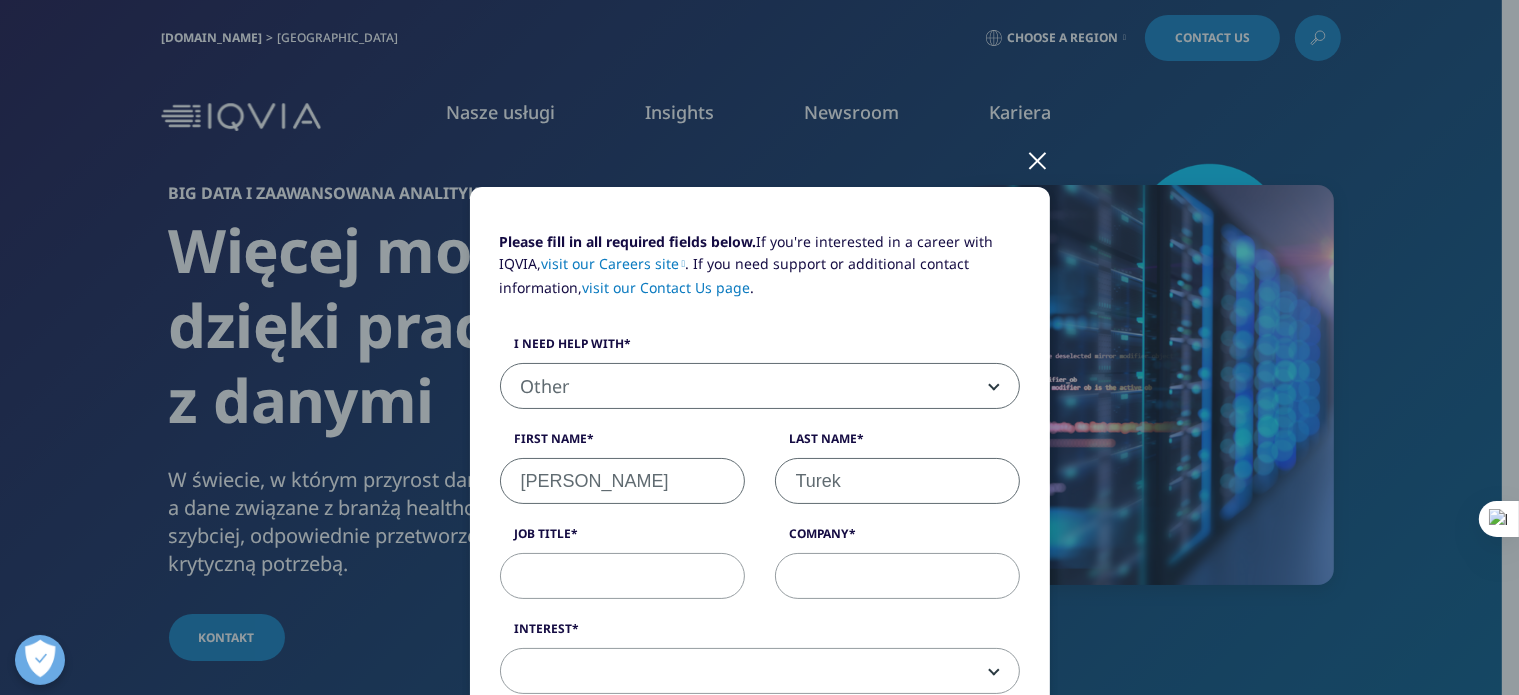 scroll, scrollTop: 531, scrollLeft: 0, axis: vertical 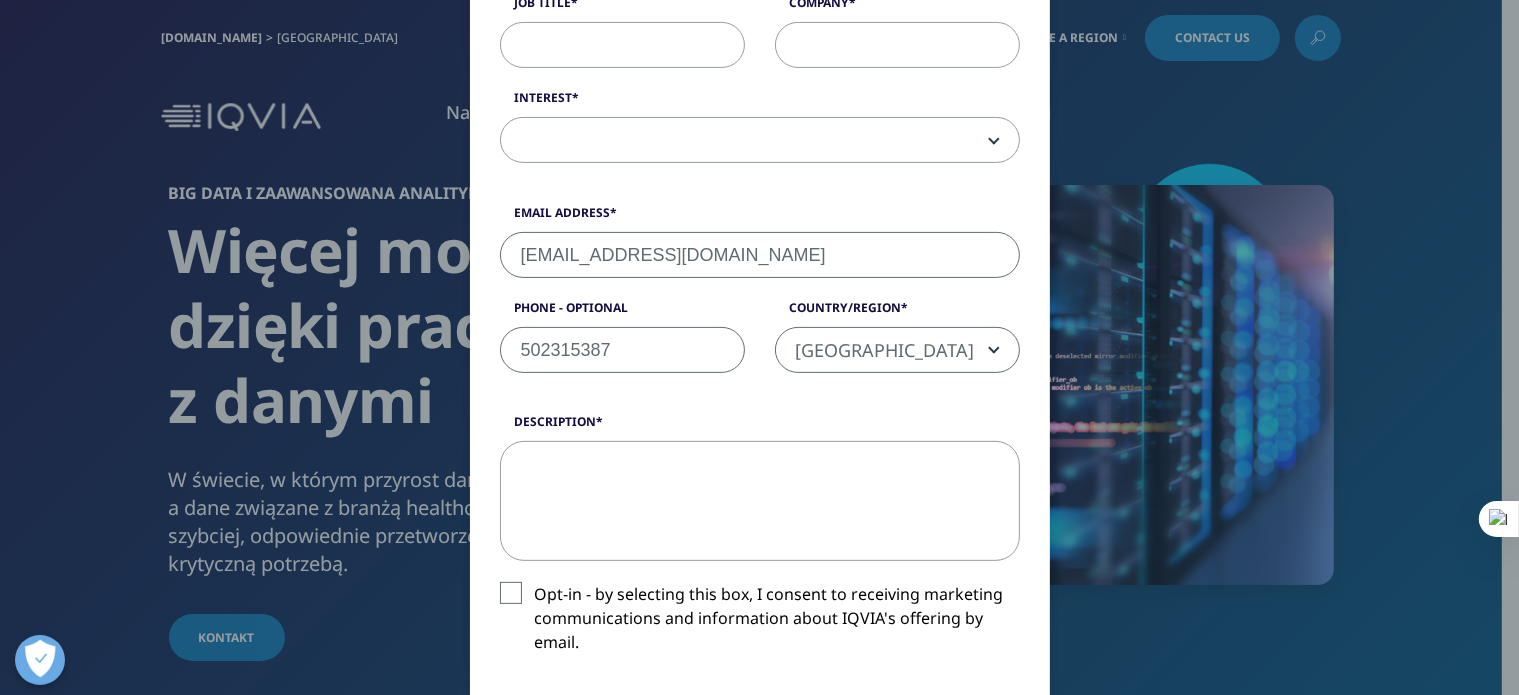 click on "Description" at bounding box center (760, 501) 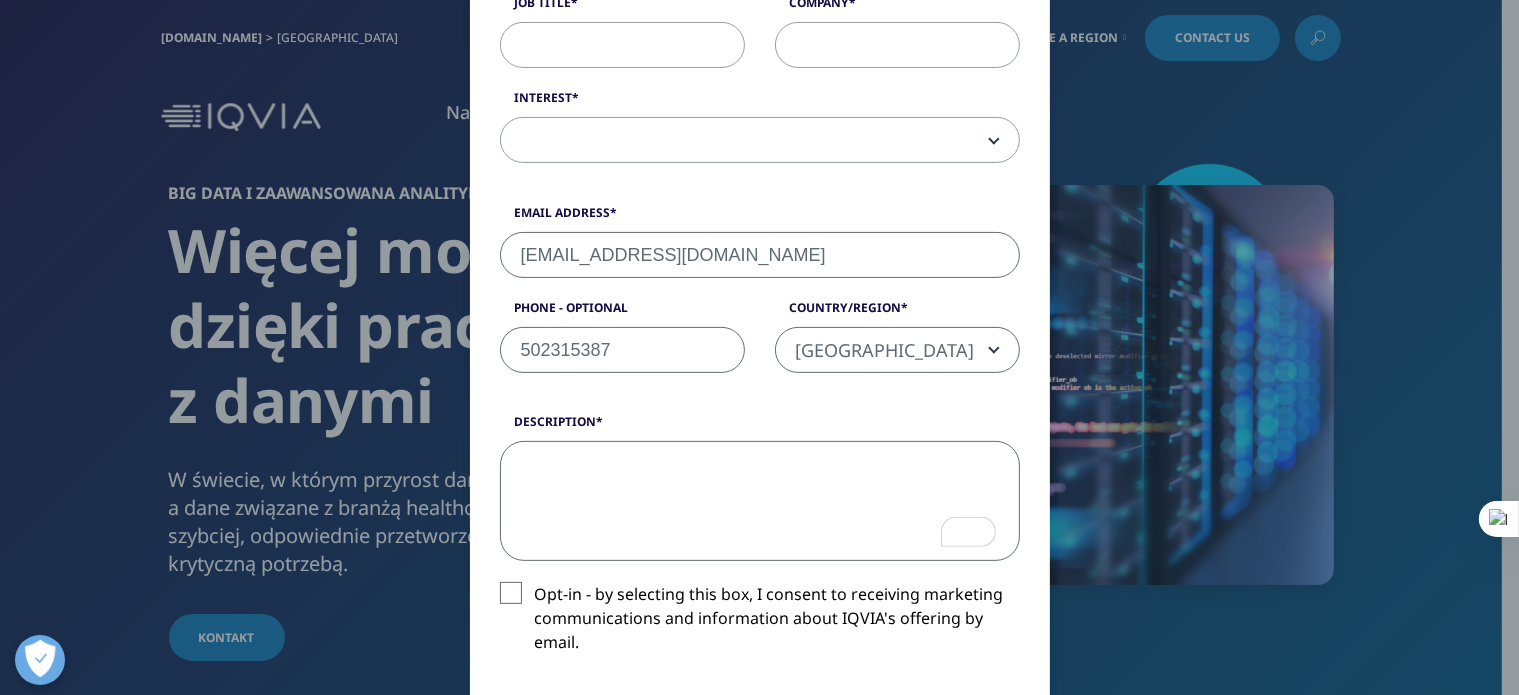 paste on "Szanowni Państwo,
Nazywam się dr Artur Turek i jestem pracownikiem Katedry i Zakładu Biomarmacji Śląskiego Uniwersytetu Medycznego w Katowicach. W latach 2012–2014 prowadziłem współpracę naukową z firmą IMS Health, której następcą prawnym, jak rozumiem, jest Państwa instytucja.
Zwracam się z uprzejmą prośbą o informację, czy istnieje możliwość uzyskania dostępu do danych dotyczących obrotu wybranymi substancjami leczniczymi – w szczególności na poziomie dystrybucji z hurtowni do aptek, bądź w szerszym ujęciu łańcucha dostaw.
Dane te byłyby wykorzystane wyłącznie do celów naukowych, w ramach prowadzonych przeze mnie badań.
Z wyrazami szacunku,
dr Artur Turek
Katedra i Zakład Biomarmacji
Śląski Uniwersytet Medyczny w Katowicach
Jeśli chcesz, mogę także przygotować wersję z podpisem cyfrowym, formatowaniem do PDF lub tłumaczenie na język angielski.
Zapytaj ChatGPT" 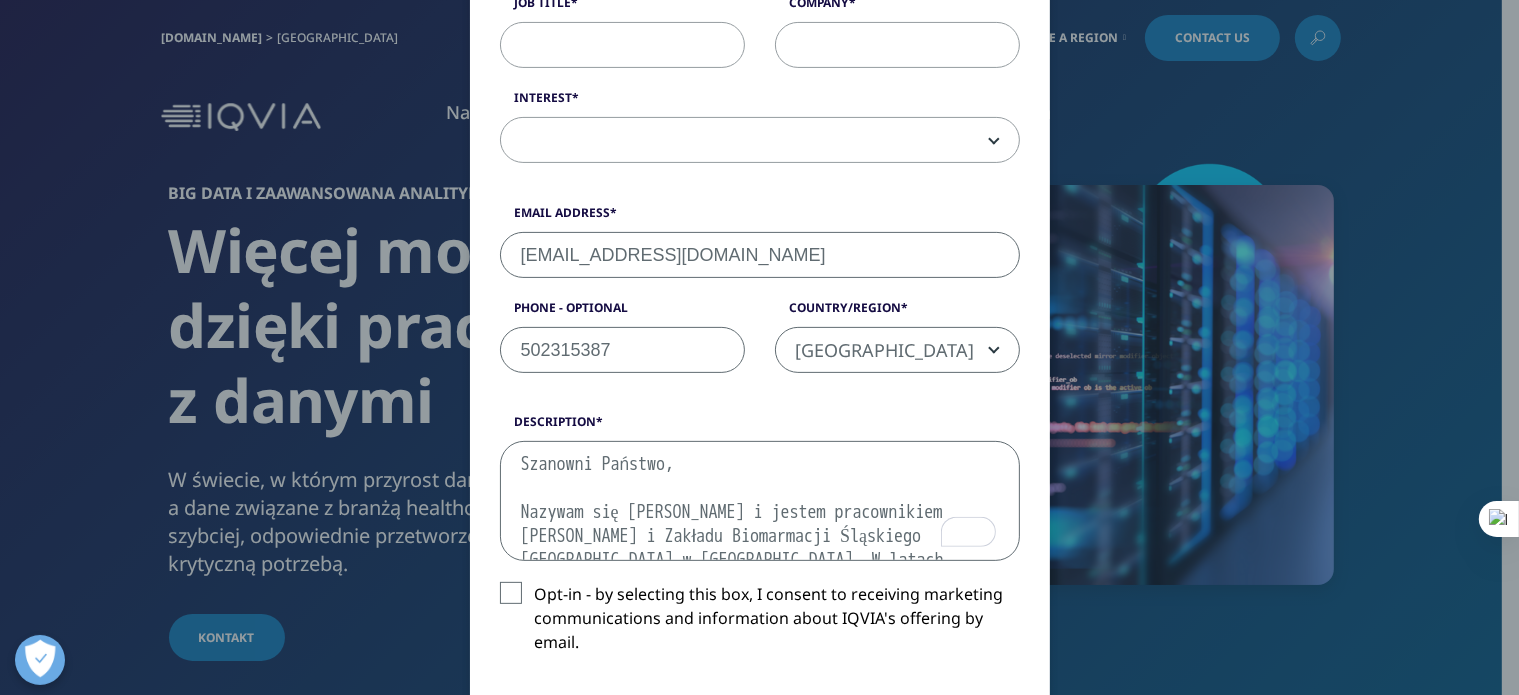 scroll, scrollTop: 850, scrollLeft: 0, axis: vertical 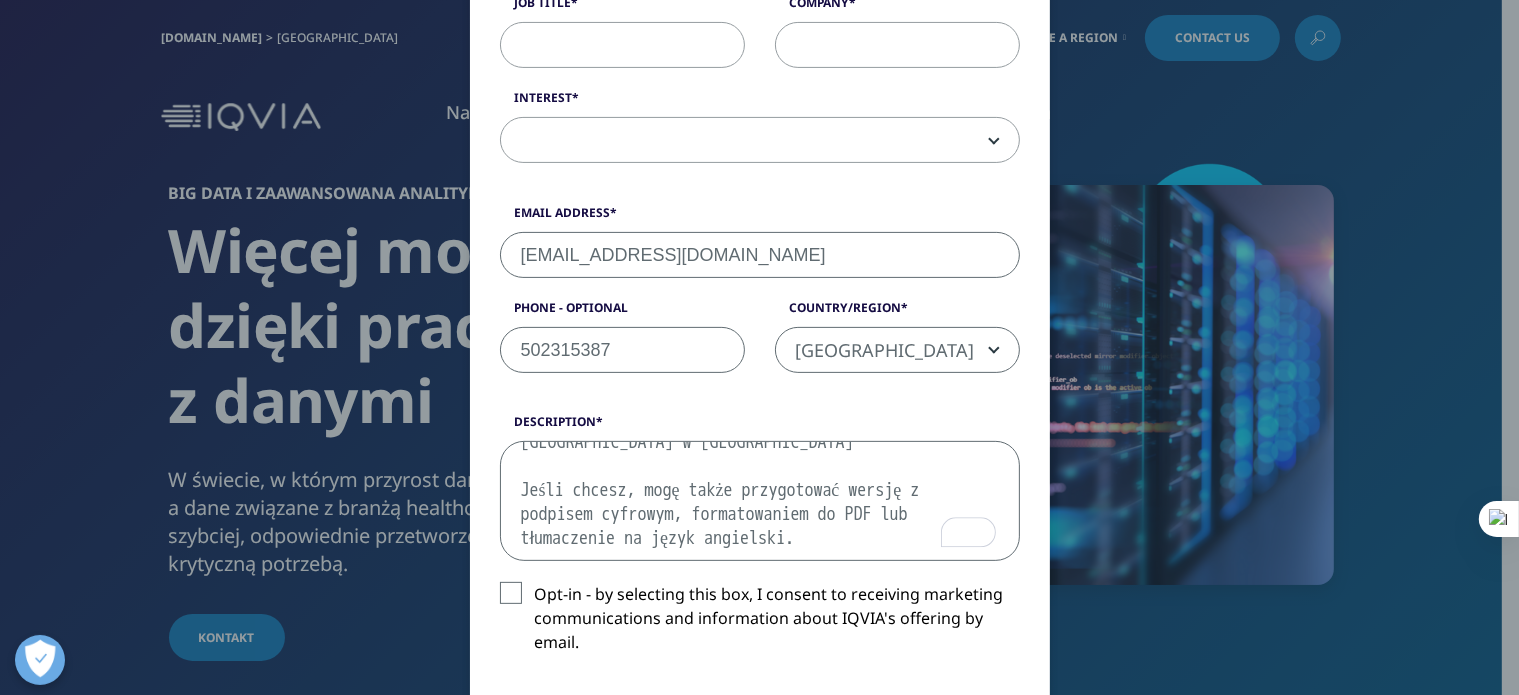 click on "Szanowni Państwo,
Nazywam się dr Artur Turek i jestem pracownikiem Katedry i Zakładu Biomarmacji Śląskiego Uniwersytetu Medycznego w Katowicach. W latach 2012–2014 prowadziłem współpracę naukową z firmą IMS Health, której następcą prawnym, jak rozumiem, jest Państwa instytucja.
Zwracam się z uprzejmą prośbą o informację, czy istnieje możliwość uzyskania dostępu do danych dotyczących obrotu wybranymi substancjami leczniczymi – w szczególności na poziomie dystrybucji z hurtowni do aptek, bądź w szerszym ujęciu łańcucha dostaw.
Dane te byłyby wykorzystane wyłącznie do celów naukowych, w ramach prowadzonych przeze mnie badań.
Z wyrazami szacunku,
dr Artur Turek
Katedra i Zakład Biomarmacji
Śląski Uniwersytet Medyczny w Katowicach
Jeśli chcesz, mogę także przygotować wersję z podpisem cyfrowym, formatowaniem do PDF lub tłumaczenie na język angielski." at bounding box center (760, 501) 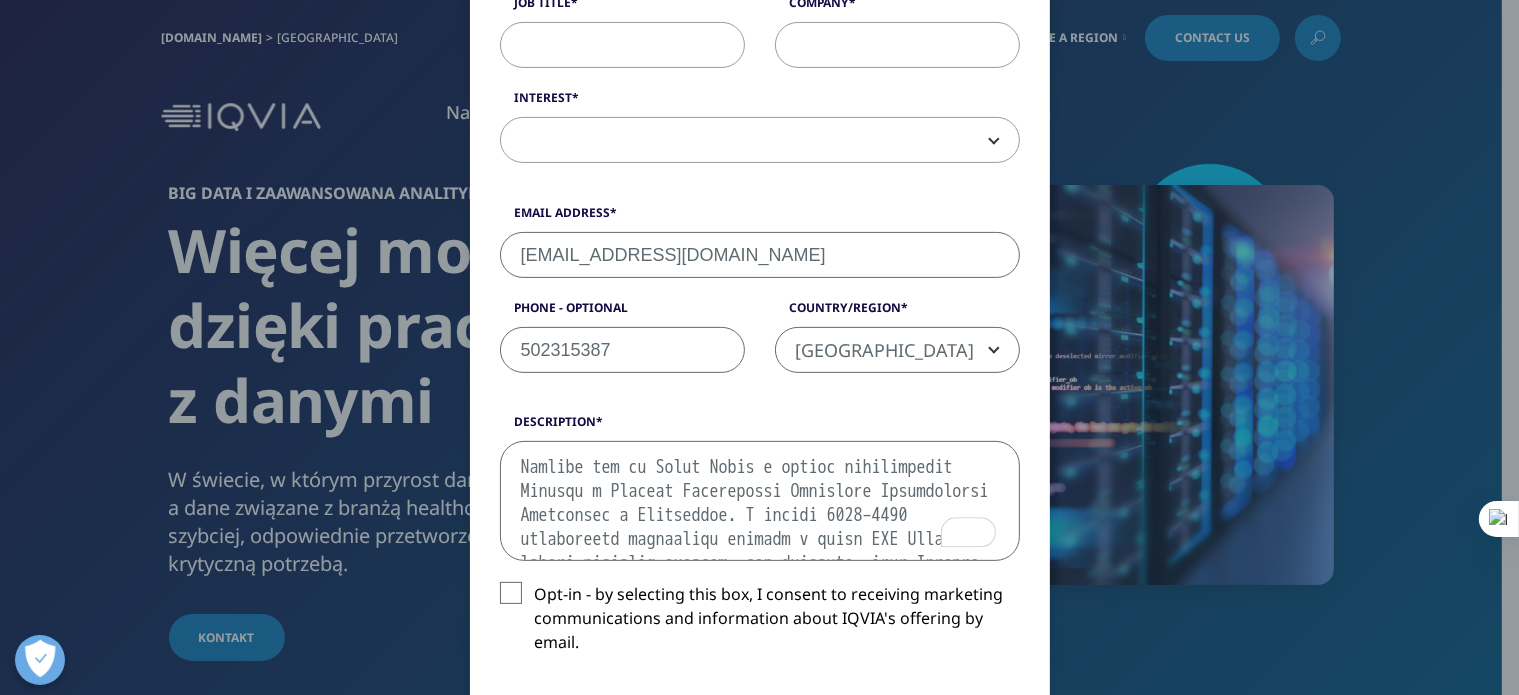 scroll, scrollTop: 1594, scrollLeft: 0, axis: vertical 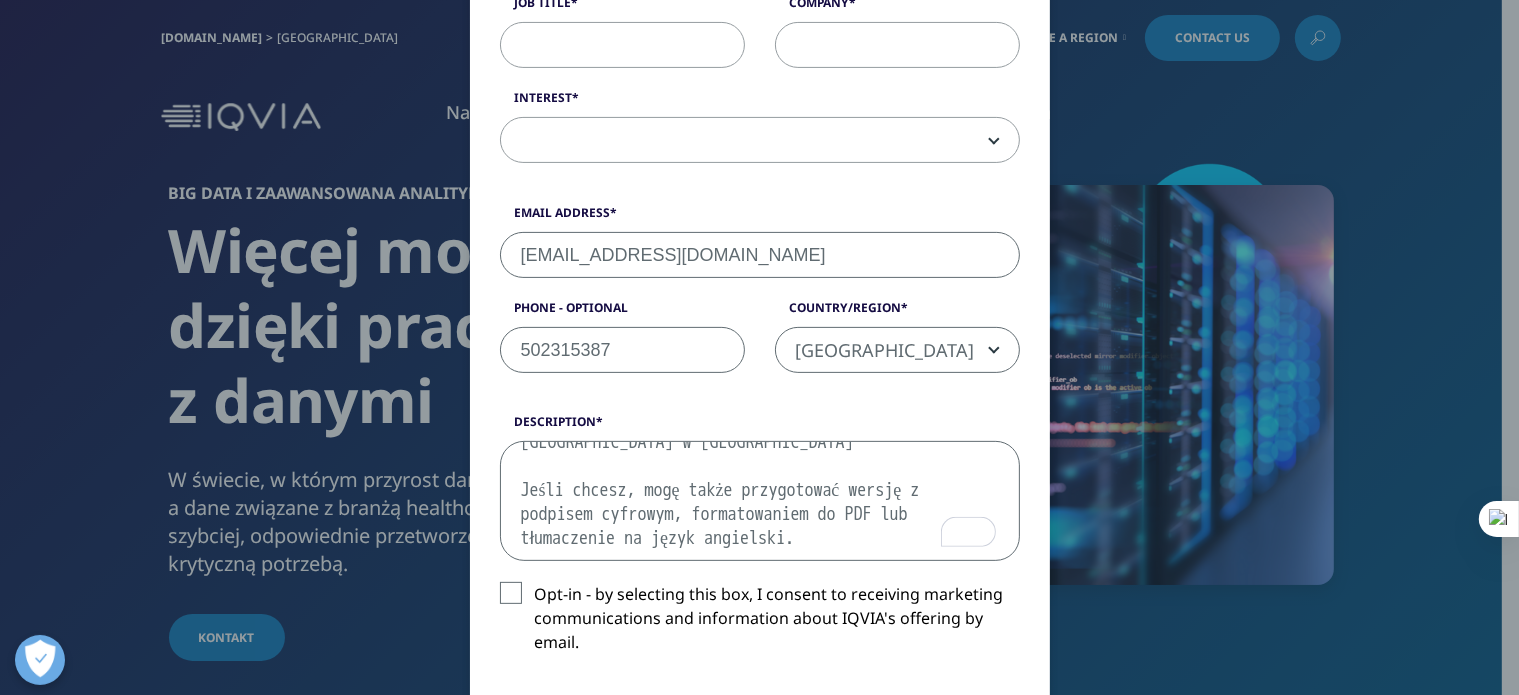 click on "Szanowni Państwo,
Nazywam się dr Artur Turek i jestem pracownikiem Katedry i Zakładu Biomarmacji Śląskiego Uniwersytetu Medycznego w Katowicach. W latach 2012–2014 prowadziłem współpracę naukową z firmą IMS Health, której następcą prawnym, jak rozumiem, jest Państwa instytucja.
Zwracam się z uprzejmą prośbą o informację, czy istnieje możliwość uzyskania dostępu do danych dotyczących obrotu wybranymi substancjami leczniczymi – w szczególności na poziomie dystrybucji z hurtowni do aptek, bądź w szerszym ujęciu łańcucha dostaw.
Dane te byłyby wykorzystane wyłącznie do celów naukowych, w ramach prowadzonych przeze mnie badań.
Z wyrazami szacunku,
dr Artur Turek
Katedra i Zakład Biomarmacji
Śląski Uniwersytet Medyczny w Katowicach
Jeśli chcesz, mogę także przygotować wersję z podpisem cyfrowym, formatowaniem do PDF lub tłumaczenie na język angielski." at bounding box center [760, 501] 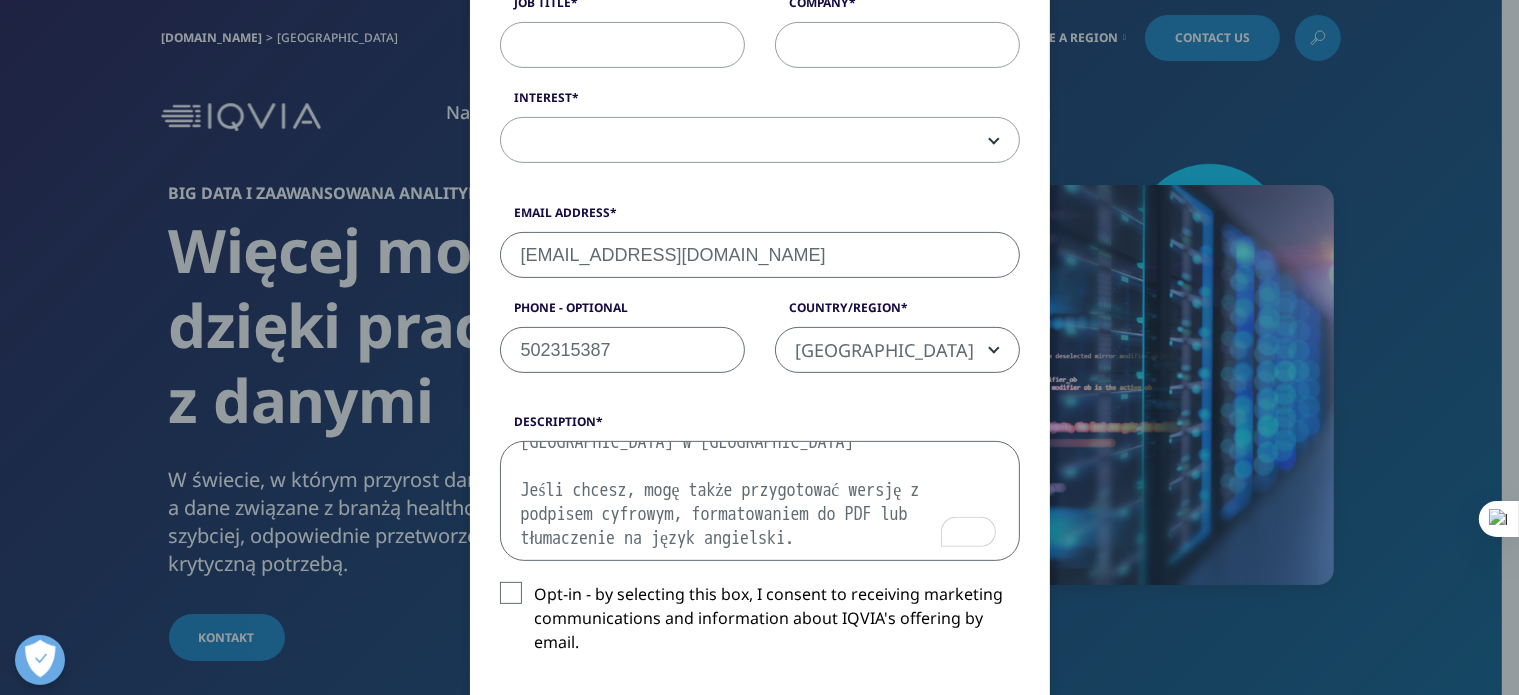 paste on "Szanowni Państwo,
Nazywam się dr Artur Turek i jestem pracownikiem Katedry i Zakładu Biomarmacji Śląskiego Uniwersytetu Medycznego w Katowicach. W latach 2012–2014 prowadziłem współpracę naukową z firmą IMS Health, której następcą prawnym, jak rozumiem, jest Państwa instytucja.
Zwracam się z uprzejmą prośbą o informację, czy istnieje możliwość uzyskania dostępu do danych dotyczących obrotu wybranymi substancjami leczniczymi – w szczególności na poziomie dystrybucji z hurtowni do aptek, bądź w szerszym ujęciu łańcucha dostaw.
Dane te byłyby wykorzystane wyłącznie do celów naukowych, w ramach prowadzonych przeze mnie badań.
Z wyrazami szacunku,
dr Artur Turek
Katedra i Zakład Biofarmacji
Śląski Uniwersytet Medyczny w Katowicach" 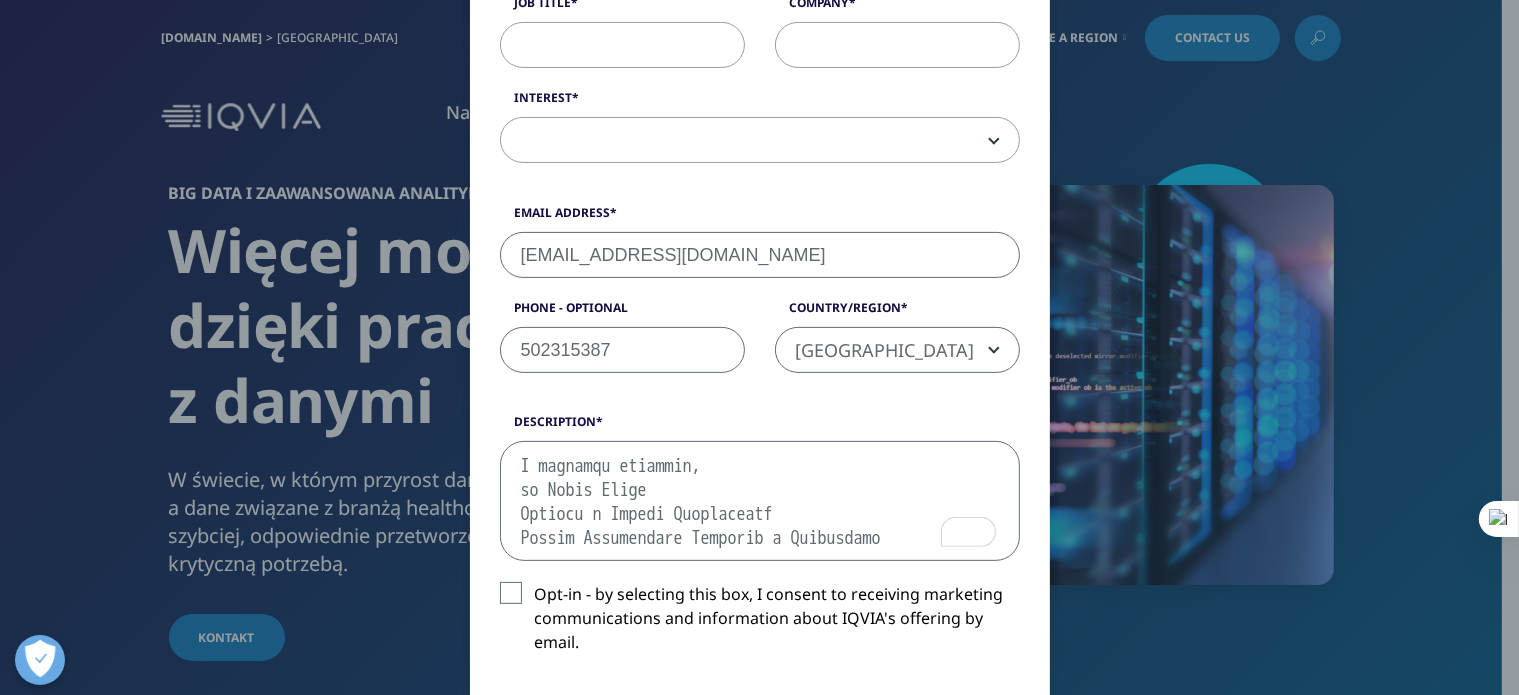 paste on "Szanowni Państwo,
Nazywam się dr Artur Turek i jestem pracownikiem Katedry i Zakładu Biomarmacji Śląskiego Uniwersytetu Medycznego w Katowicach. W latach 2012–2014 prowadziłem współpracę naukową z firmą IMS Health, której następcą prawnym, jak rozumiem, jest Państwa instytucja.
Zwracam się z uprzejmą prośbą o informację, czy istnieje możliwość uzyskania dostępu do danych dotyczących obrotu wybranymi substancjami leczniczymi – w szcze" 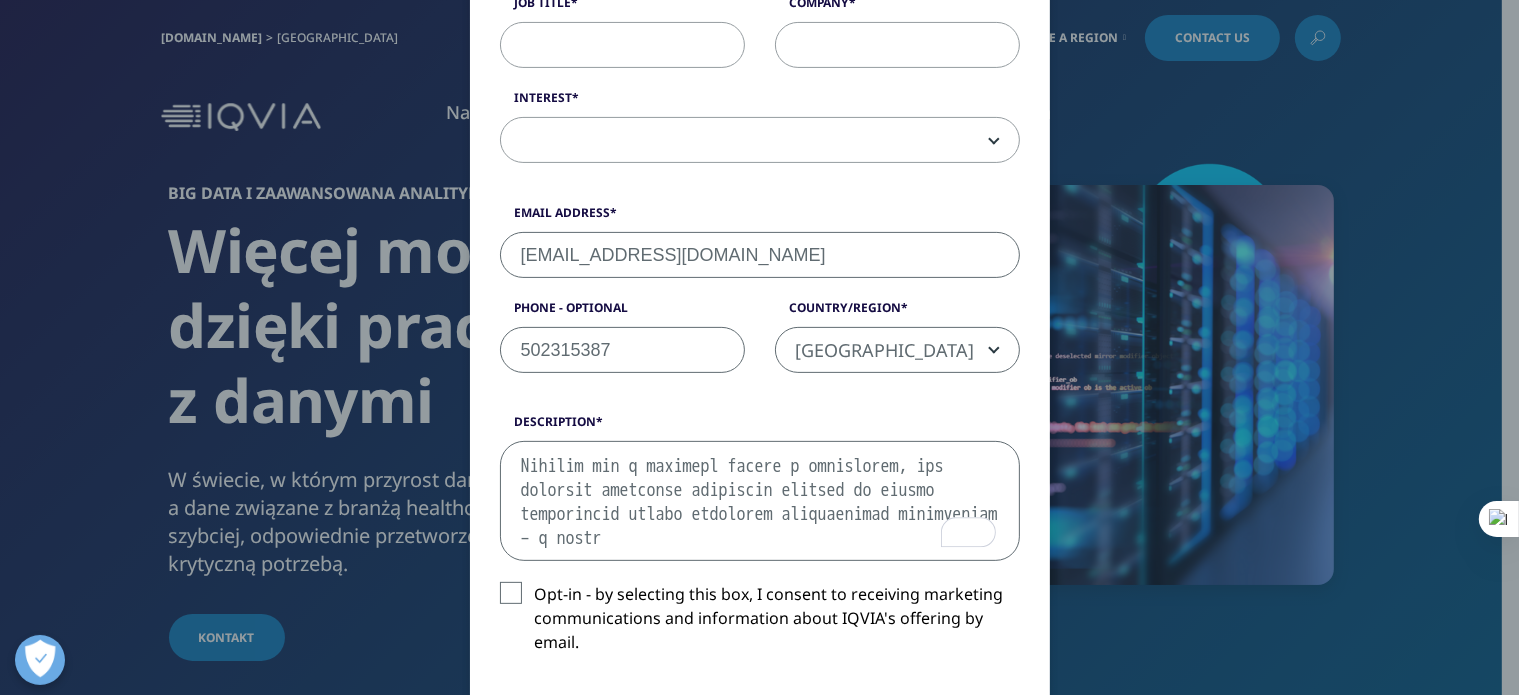 click on "Description" at bounding box center [760, 501] 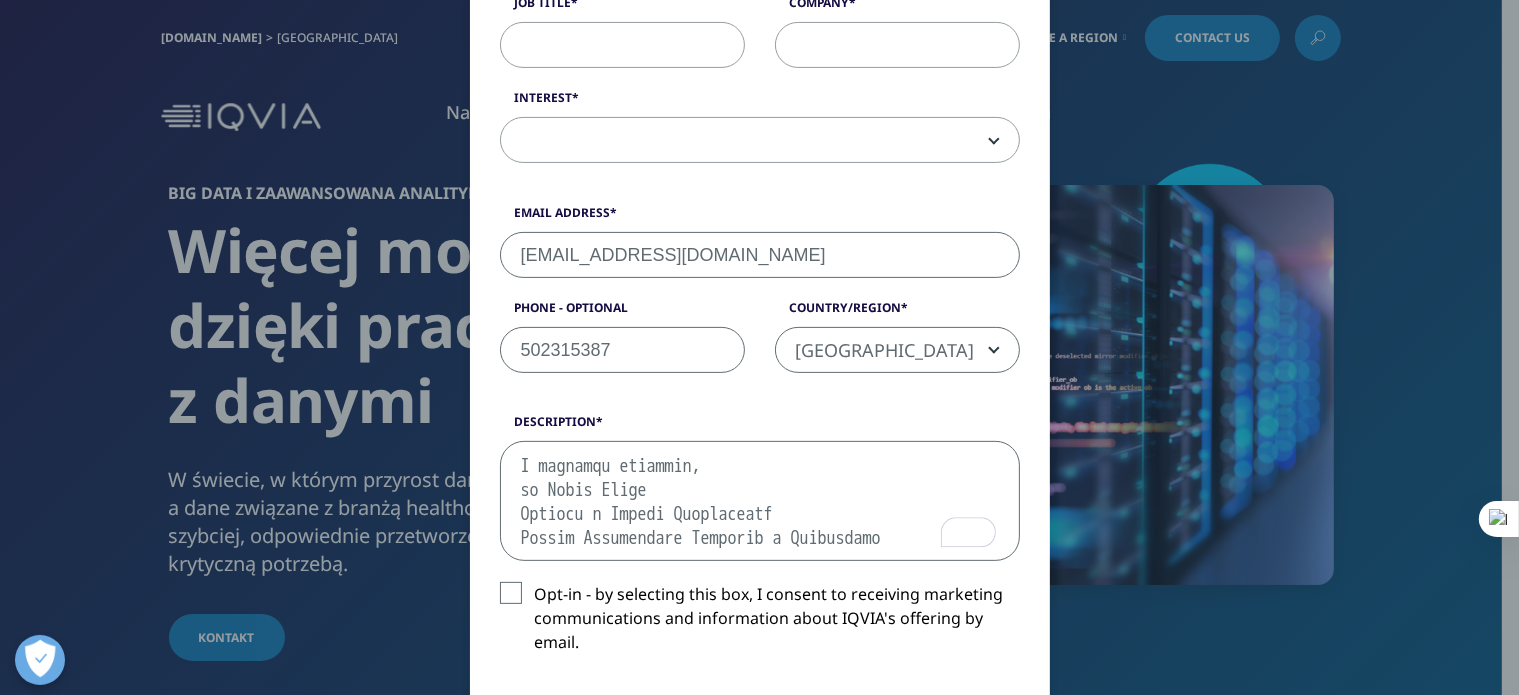 scroll, scrollTop: 1317, scrollLeft: 0, axis: vertical 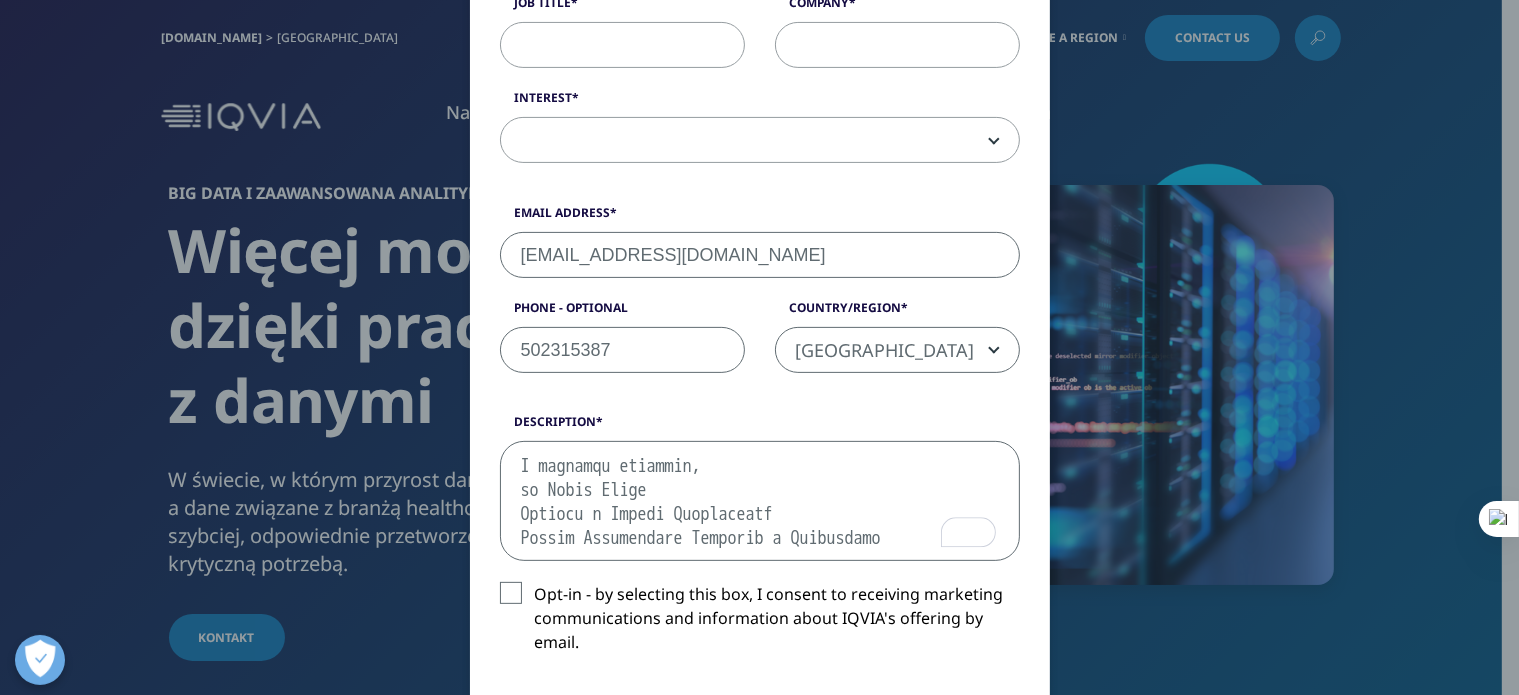 type on "Szanowni Państwo,
Nazywam się dr Artur Turek i jestem pracownikiem Katedry i Zakładu Biomarmacji Śląskiego Uniwersytetu Medycznego w Katowicach. W latach 2012–2014 prowadziłem współpracę naukową z firmą IMS Health, której następcą prawnym, jak rozumiem, jest Państwa instytucja.
Zwracam się z uprzejmą prośbą o informację, czy istnieje możliwość uzyskania dostępu do danych dotyczących obrotu wybranymi substancjami leczniczymi – w szczególności na poziomie dystrybucji z hurtowni do aptek, bądź w szerszym ujęciu łańcucha dostaw.
Dane te byłyby wykorzystane wyłącznie do celów naukowych, w ramach prowadzonych przeze mnie badań.
Z wyrazami szacunku,
dr Artur Turek
Katedra i Zakład Biomarmacji
Śląski Uniwersytet Medyczny w Katowicach
Jeśli chcesz, mogę także przygotować wersję z podpisem cyfrowym, formatowaniem do PDF lub tłumaczenie na język angielski.
Szanowni Państwo,
Nazywam się dr Artur Turek i jestem pracownikiem Katedry i Zakładu Biomarmacji Śląskiego Uniwersytetu Medycznego w Katowicach. W latach 2..." 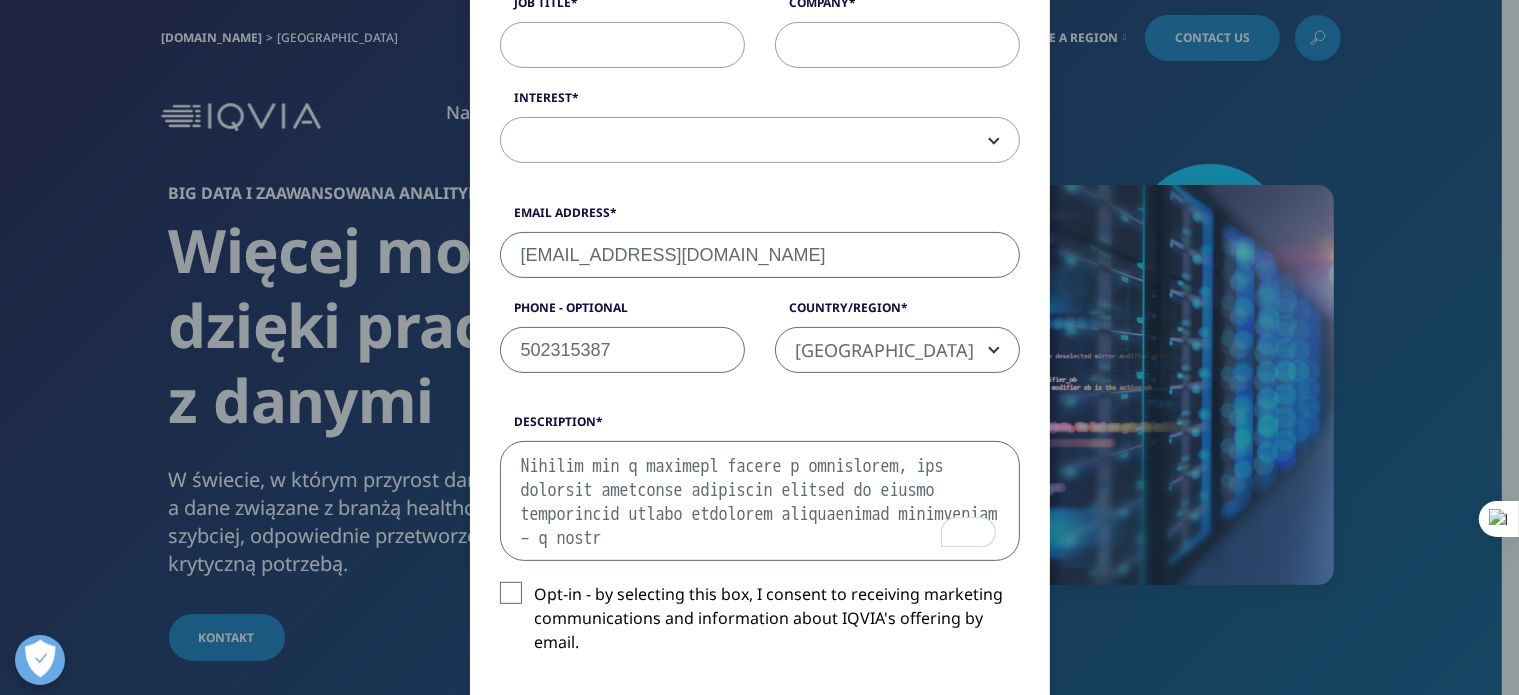 scroll, scrollTop: 1426, scrollLeft: 0, axis: vertical 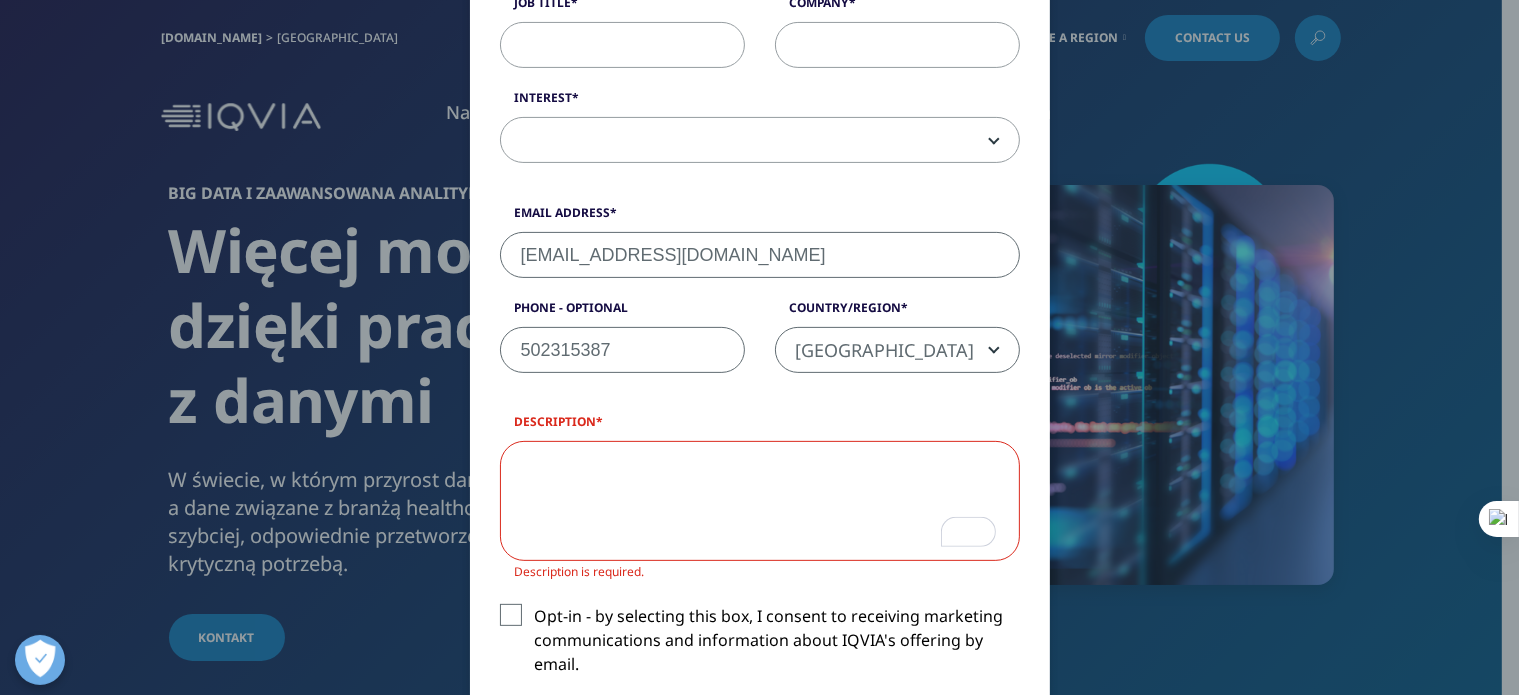 paste on "Szanowni Państwo,
Nazywam się dr Artur Turek i jestem pracownikiem Katedry i Zakładu Biomarmacji Śląskiego Uniwersytetu Medycznego w Katowicach. W latach 2012–2014 prowadziłem współpracę naukową z firmą IMS Health, której następcą prawnym, jak rozumiem, jest Państwa instytucja.
Zwracam się z uprzejmą prośbą o informację, czy istnieje możliwość uzyskania dostępu do danych dotyczących obrotu wybranymi substancjami leczniczymi – w szczególności na poziomie dystrybucji z hurtowni do aptek, bądź w szerszym ujęciu łańcucha dostaw.
Dane te byłyby wykorzystane wyłącznie do celów naukowych, w ramach prowadzonych przeze mnie badań.
Z wyrazami szacunku,
dr Artur Turek
Katedra i Zakład Biofarmacji
Śląski Uniwersytet Medyczny w Katowicach" 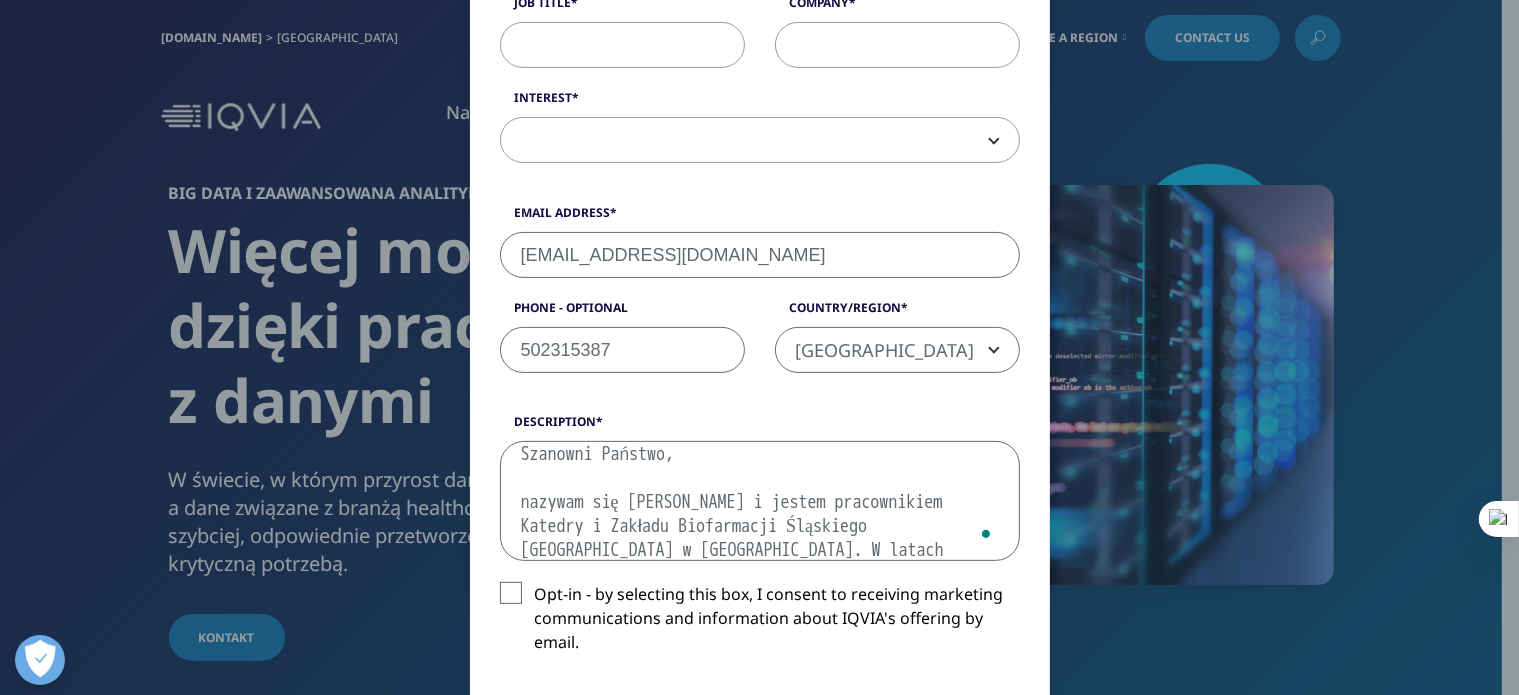 type on "Szanowni Państwo,
nazywam się dr Artur Turek i jestem pracownikiem Katedry i Zakładu Biofarmacji Śląskiego Uniwersytetu Medycznego w Katowicach. W latach 2012–2014 prowadziłem współpracę naukową z firmą IMS Health, której następcą prawnym, jak rozumiem, jest Państwa instytucja.
Zwracam się z uprzejmą prośbą o informację, czy istnieje możliwość uzyskania dostępu do danych dotyczących obrotu wybranymi substancjami leczniczymi – w szczególności na poziomie dystrybucji z hurtowni do aptek, bądź w szerszym ujęciu łańcucha dostaw.
Dane te byłyby wykorzystane wyłącznie do celów naukowych, w ramach prowadzonych przeze mnie badań.
Z wyrazami szacunku
dr Artur Turek
Katedra i Zakład Biofarmacji
Śląski Uniwersytet Medyczny w Katowicach" 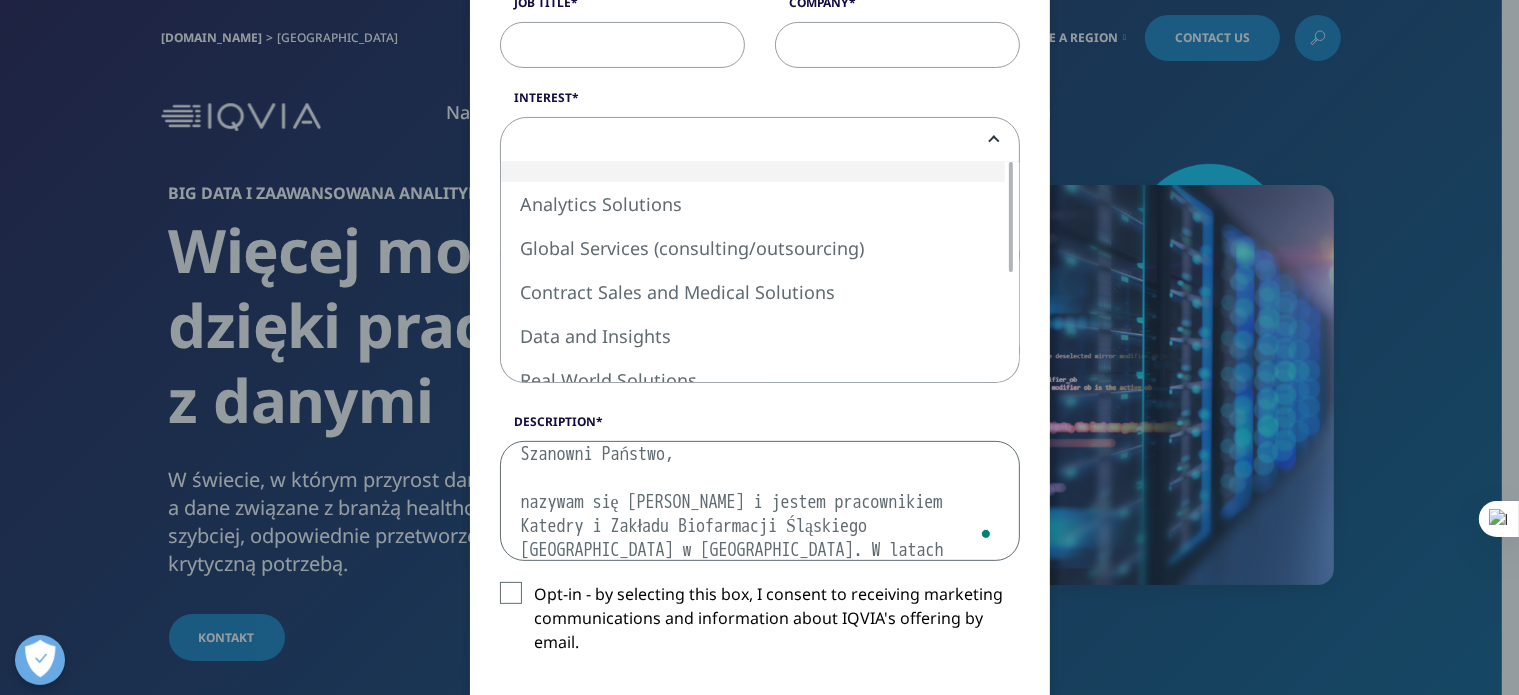 click at bounding box center [760, 141] 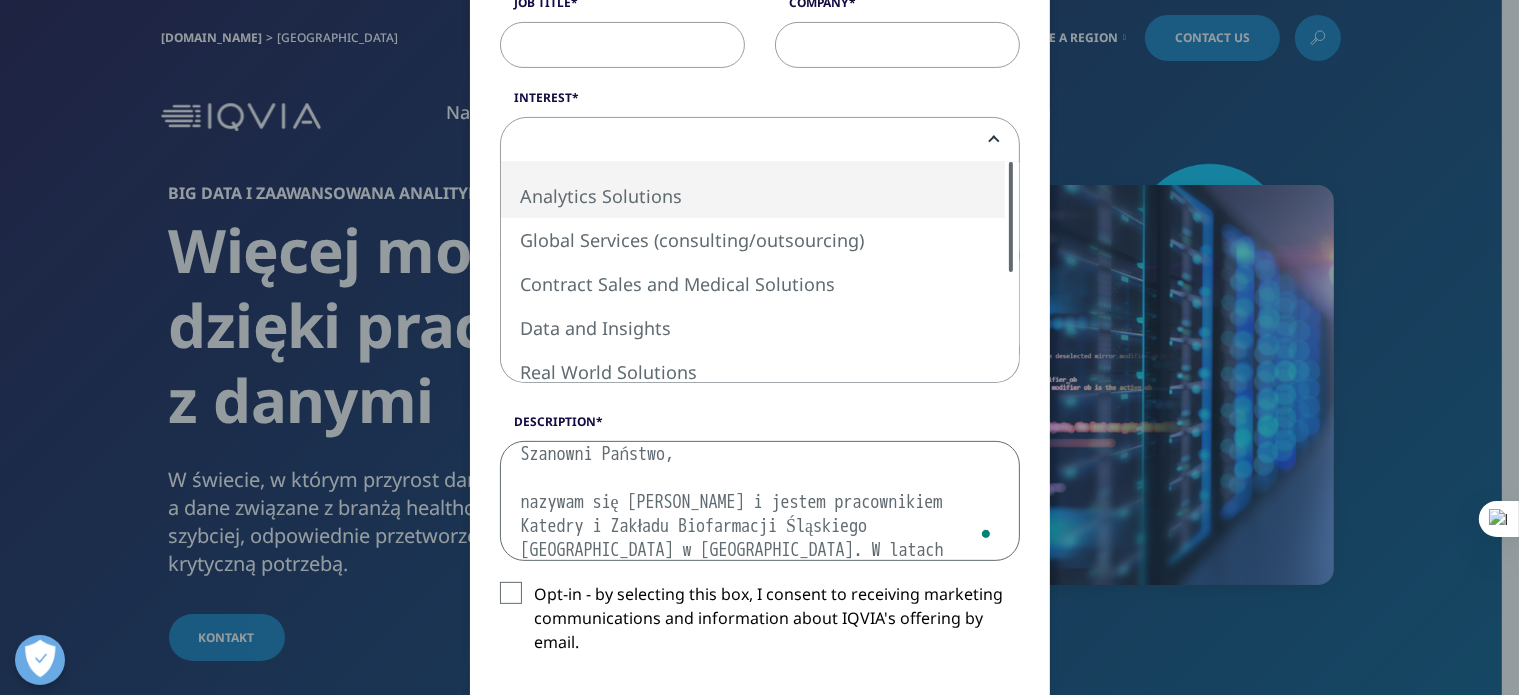 click on "Please fill in all required fields below.  If you're interested in a career with IQVIA,  visit our Careers site . If you need support or additional contact information,  visit our Contact Us page .
I need help with
Sales
HR/Career
Patient Seeking Clinical Trials
Site/Investigator Waiting List
Accounts Payable/Receivable
Other
Other
First Name
Artur
Last Name
Turek
Job Title
Company
Interest
Analytics Solutions
Global Services (consulting/outsourcing)
Contract Sales and Medical Solutions
Data and Insights
Real World Solutions
Research and Development Solutions
Technology Solutions
Commercialization
Safety, Regulatory, Quality, Commercial Compliance and Med Info
Email Address
a.turek75@gmail.com
502315387" at bounding box center [760, 338] 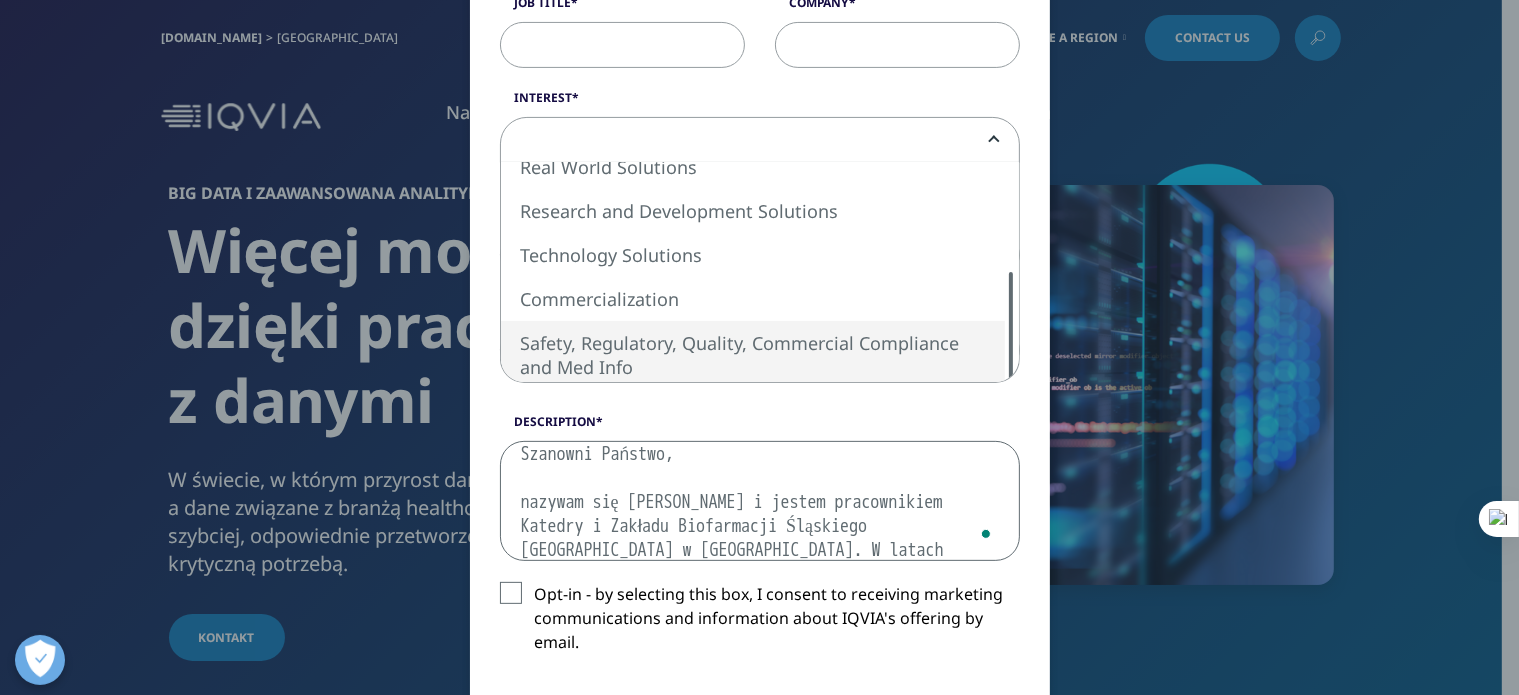 click on "Please fill in all required fields below.  If you're interested in a career with IQVIA,  visit our Careers site . If you need support or additional contact information,  visit our Contact Us page .
I need help with
Sales
HR/Career
Patient Seeking Clinical Trials
Site/Investigator Waiting List
Accounts Payable/Receivable
Other
Other
First Name
Artur
Last Name
Turek
Job Title
Company
Interest
Analytics Solutions
Global Services (consulting/outsourcing)
Contract Sales and Medical Solutions
Data and Insights
Real World Solutions
Research and Development Solutions
Technology Solutions
Commercialization
Safety, Regulatory, Quality, Commercial Compliance and Med Info
Email Address
a.turek75@gmail.com
502315387" at bounding box center (760, 338) 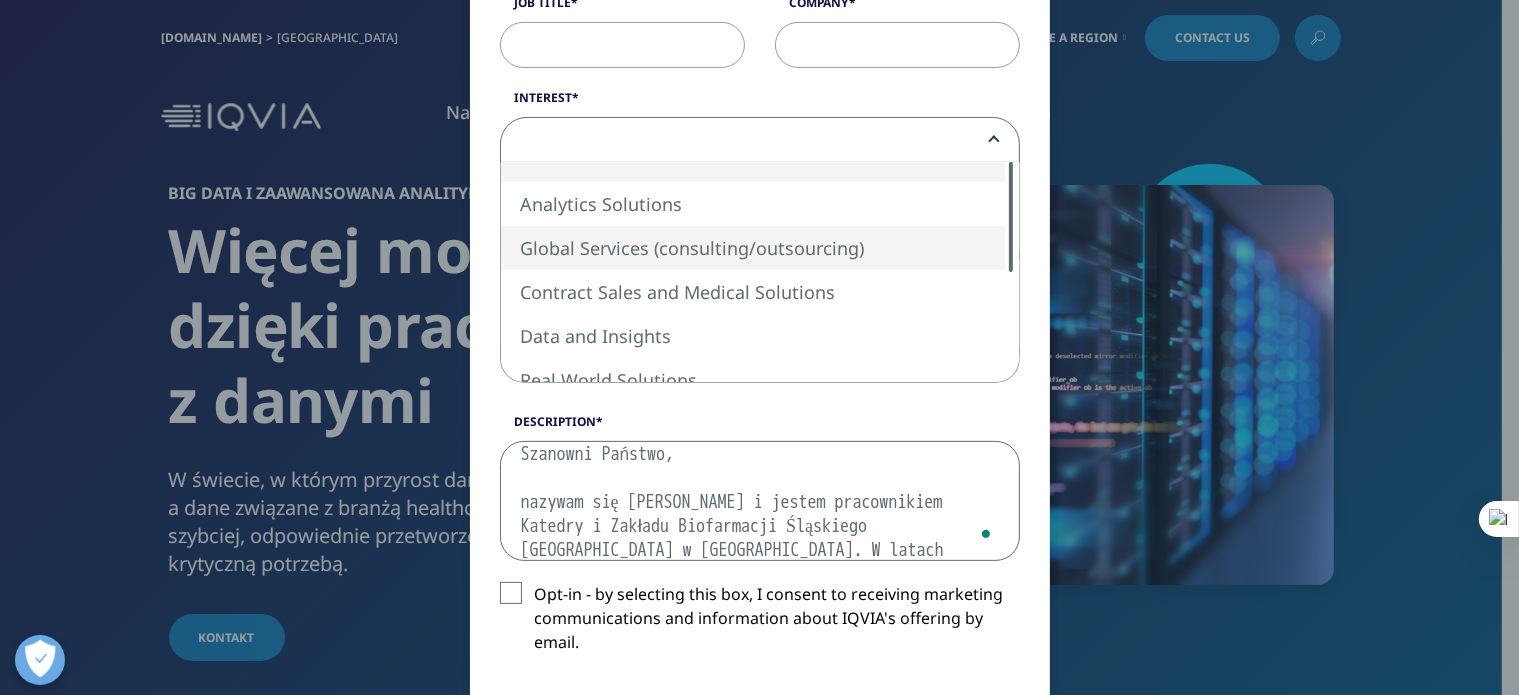 click at bounding box center [1011, 217] 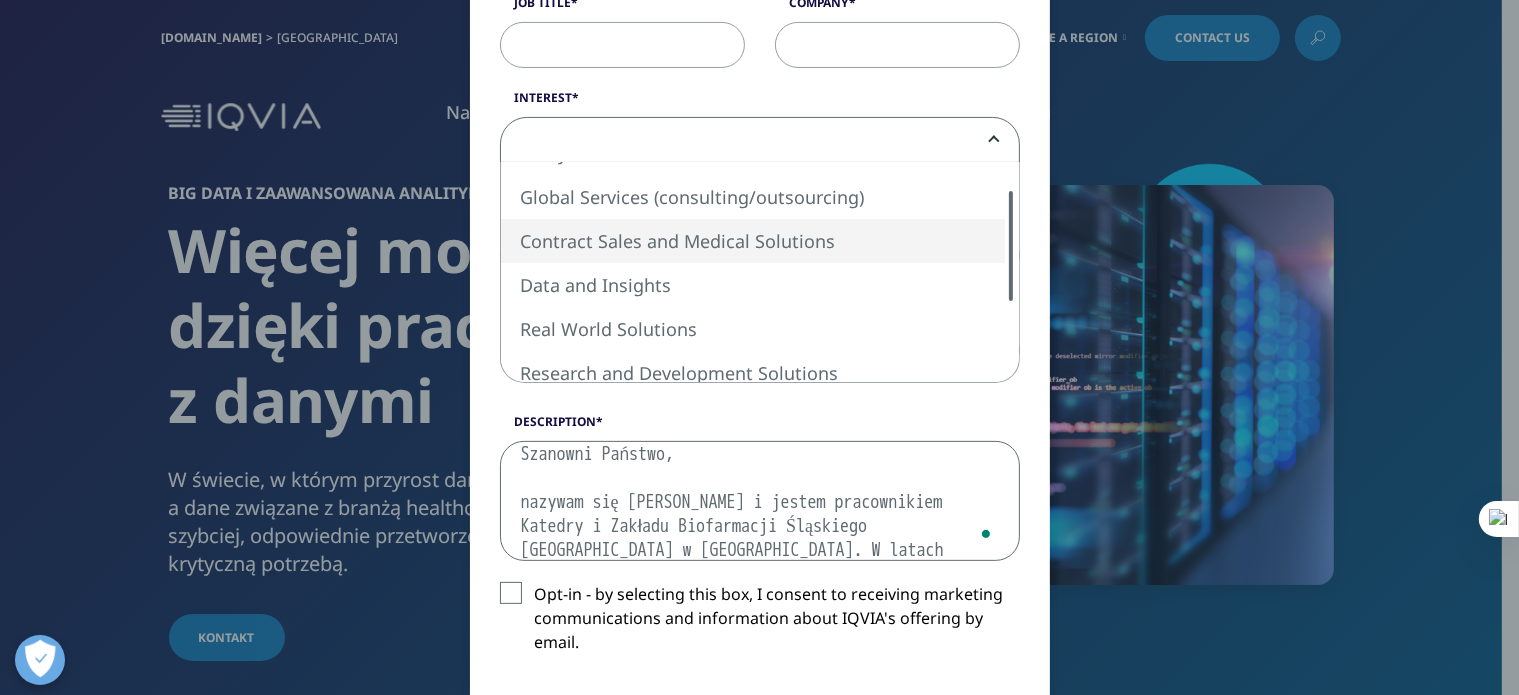 click on "Analytics Solutions Global Services (consulting/outsourcing) Contract Sales and Medical Solutions Data and Insights Real World Solutions Research and Development Solutions Technology Solutions Commercialization Safety, Regulatory, Quality, Commercial Compliance and Med Info" at bounding box center [760, 272] 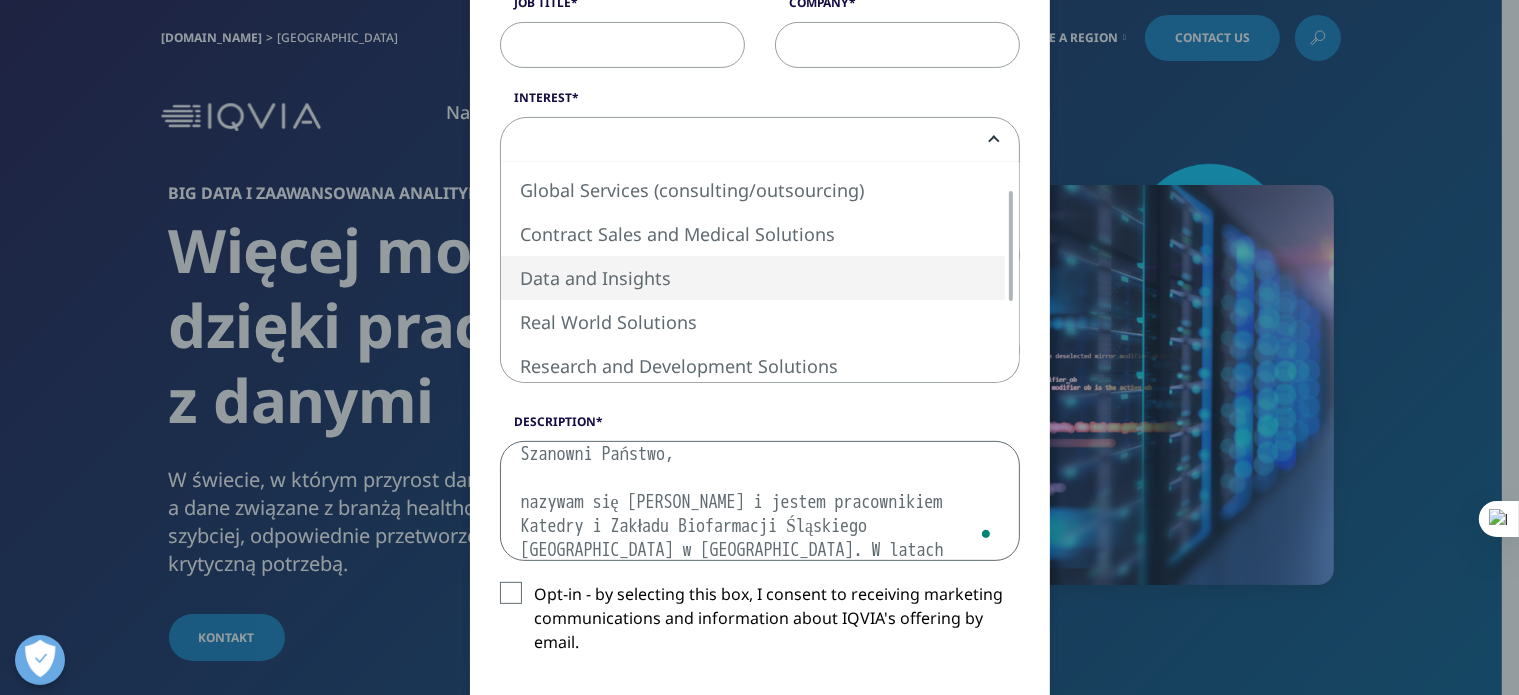 select on "Data and Insights" 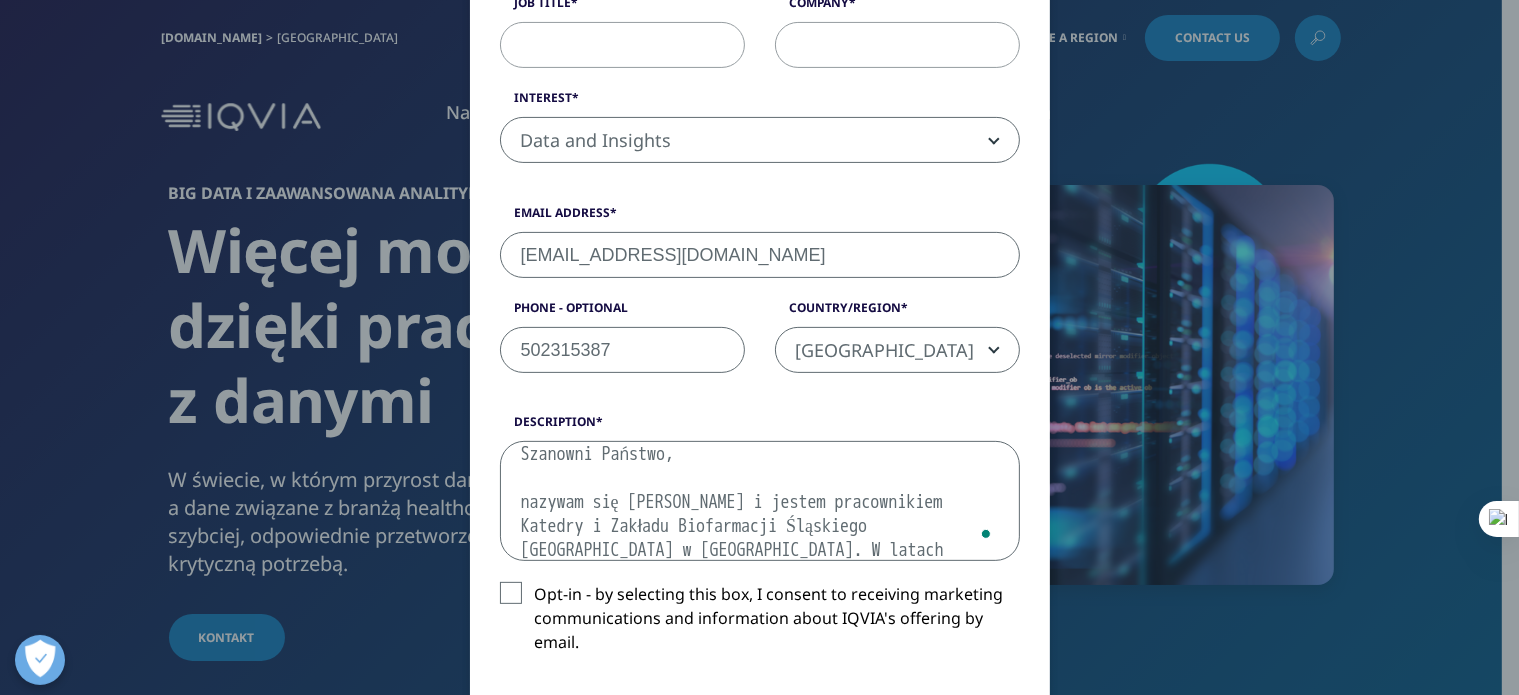 click on "a.turek75@gmail.com" at bounding box center (760, 255) 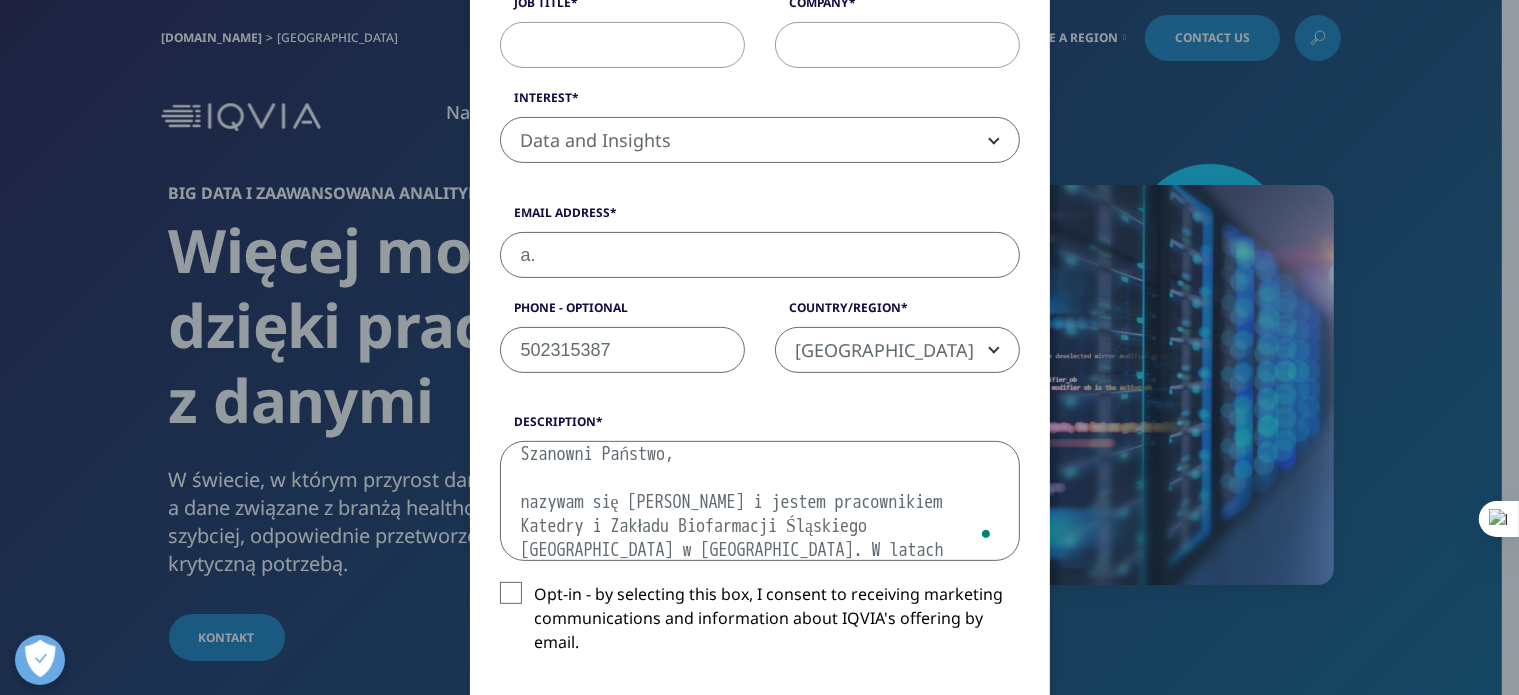 type on "a" 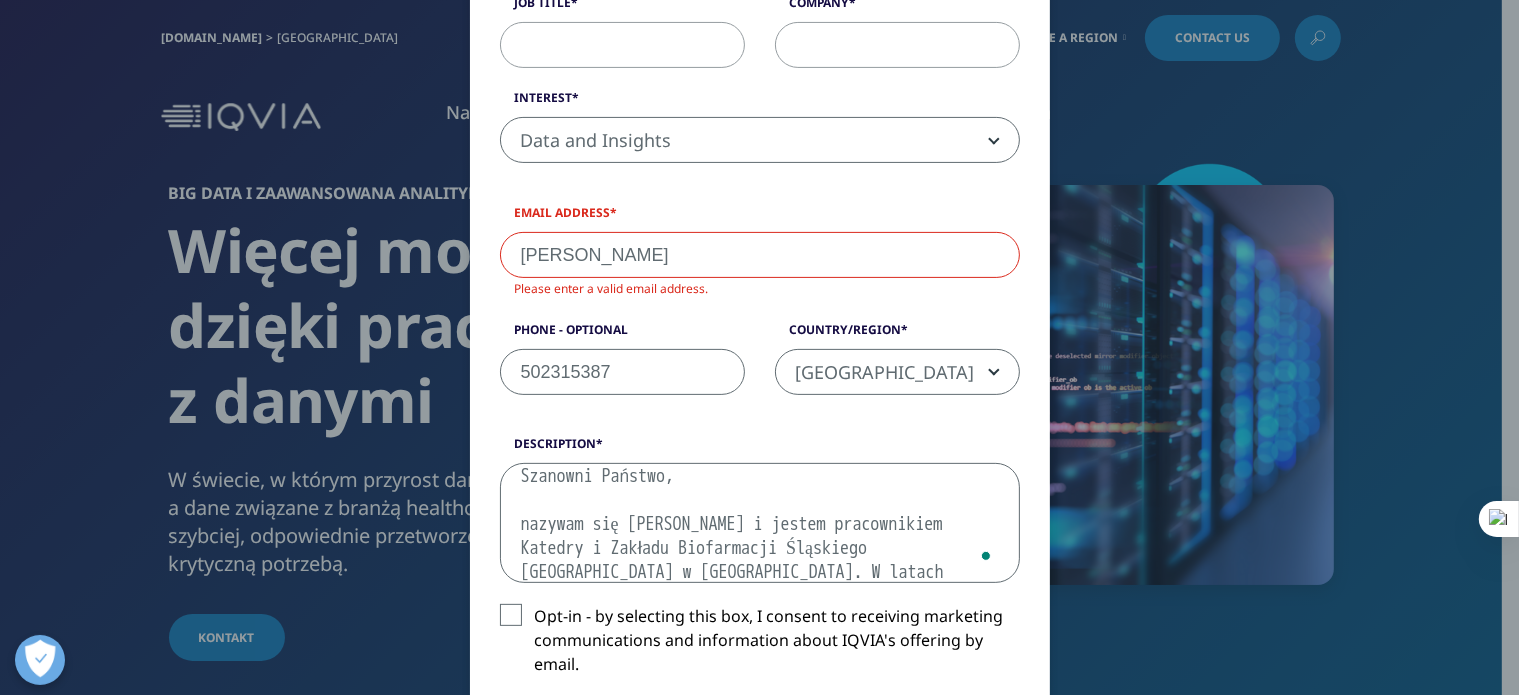 type on "artur.turek@sum.edu.pl" 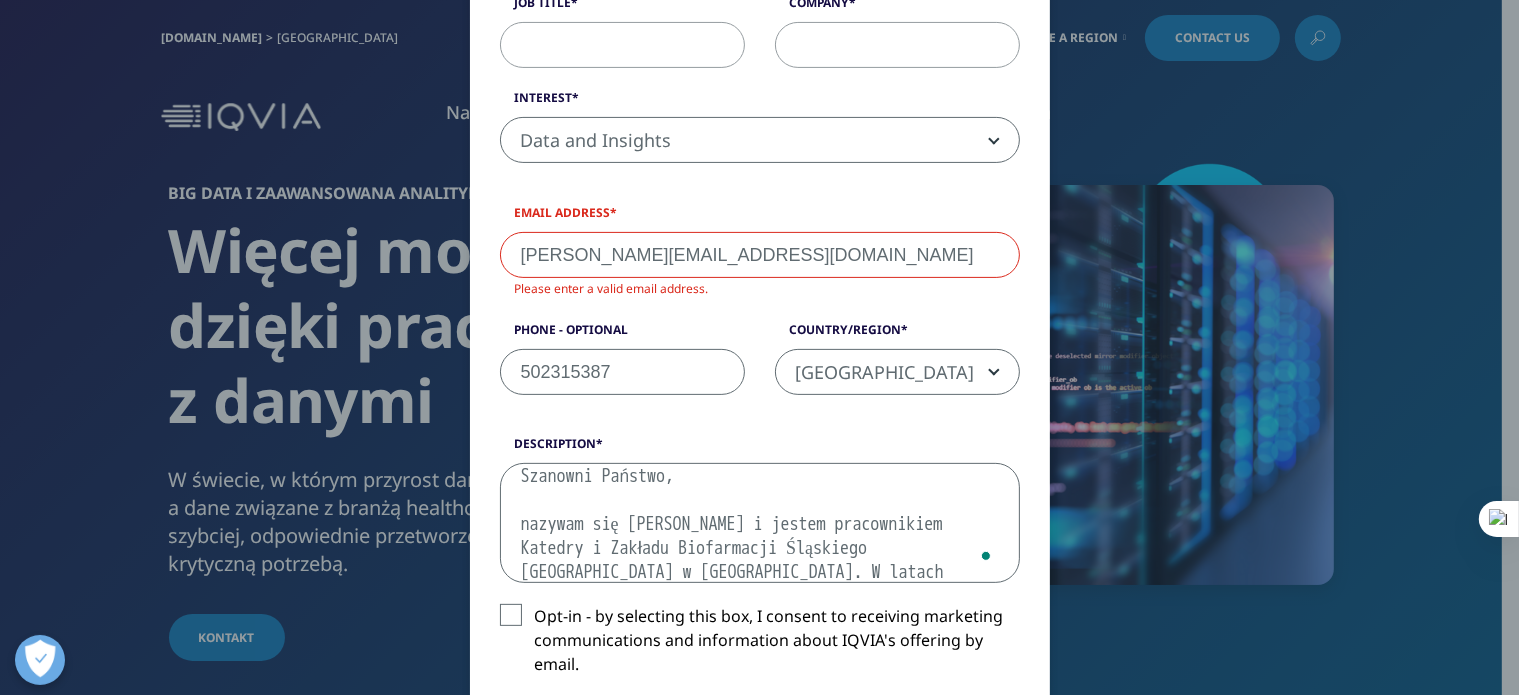 type on "Śląski Uniwersytet Medyczny w Katowicach" 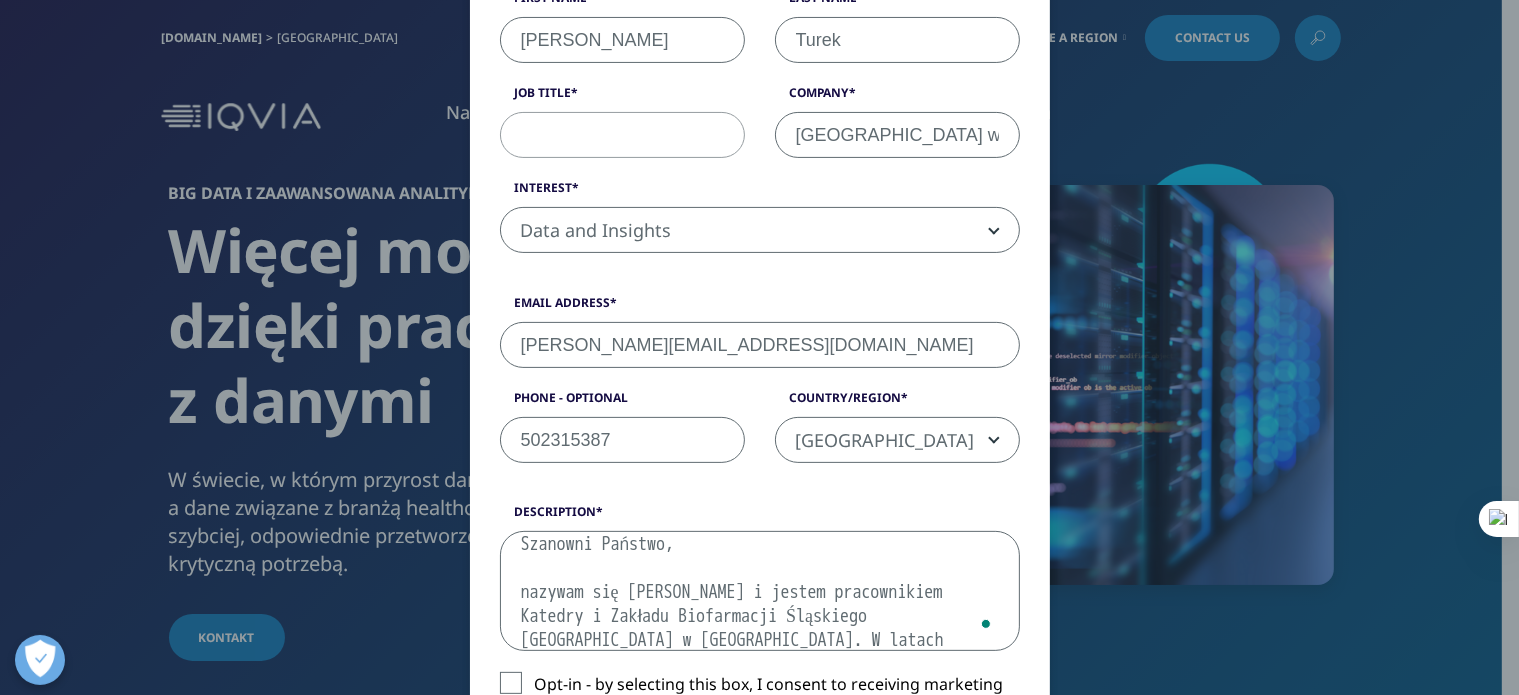 scroll, scrollTop: 378, scrollLeft: 0, axis: vertical 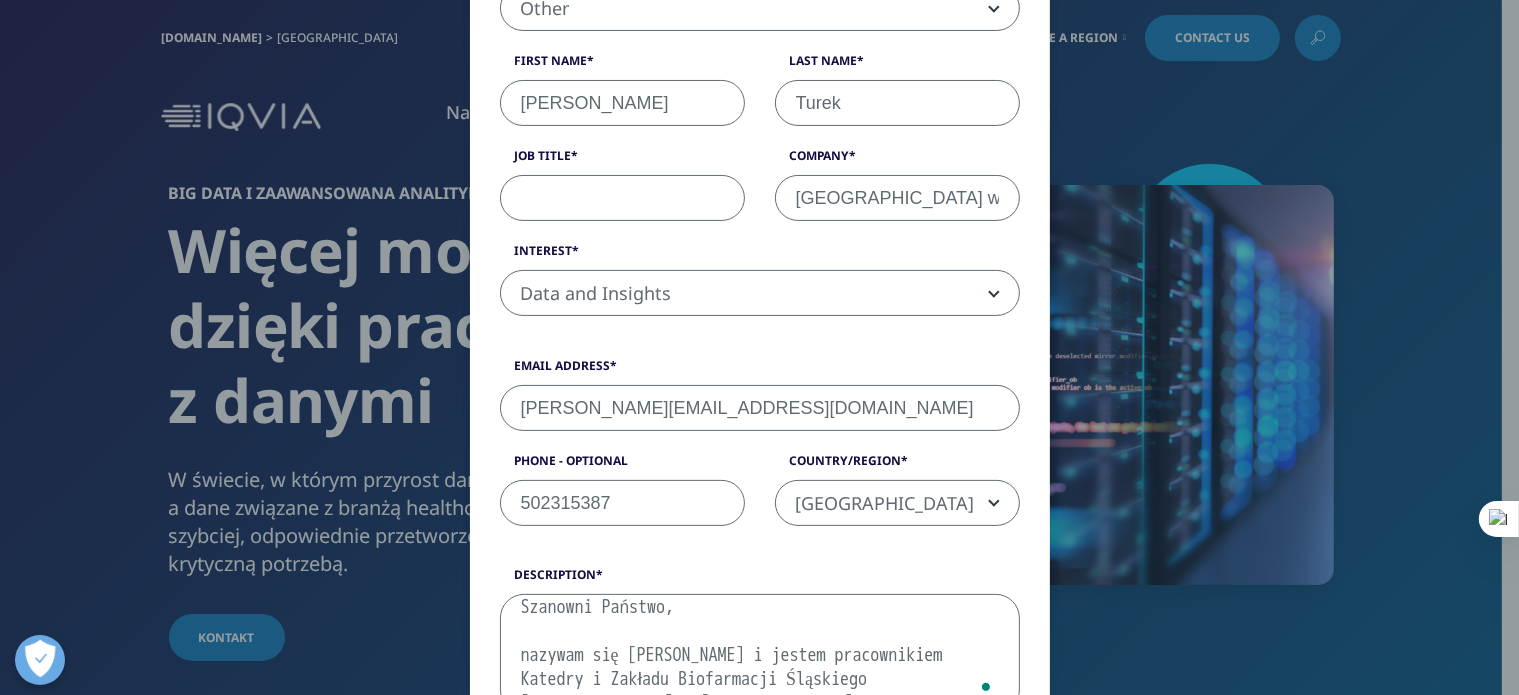 click on "Job Title" at bounding box center (622, 198) 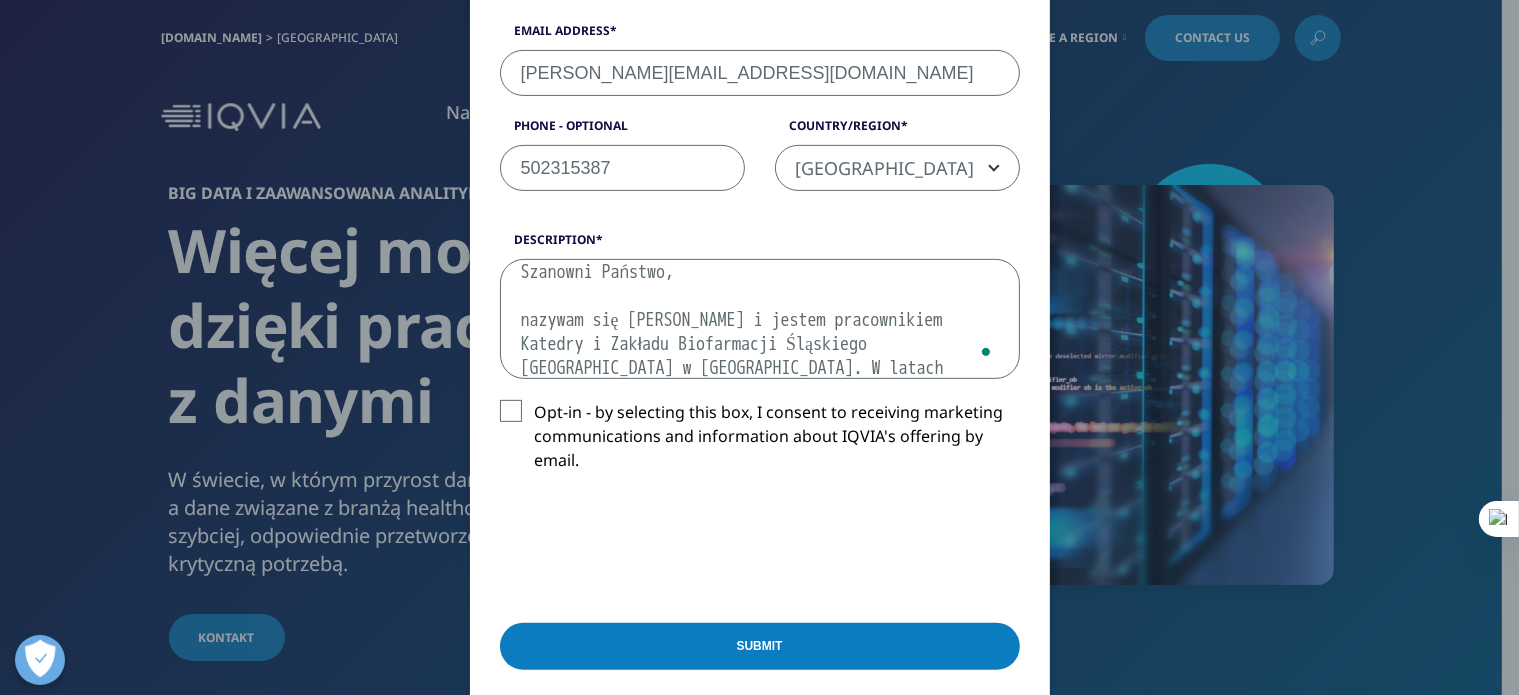 scroll, scrollTop: 728, scrollLeft: 0, axis: vertical 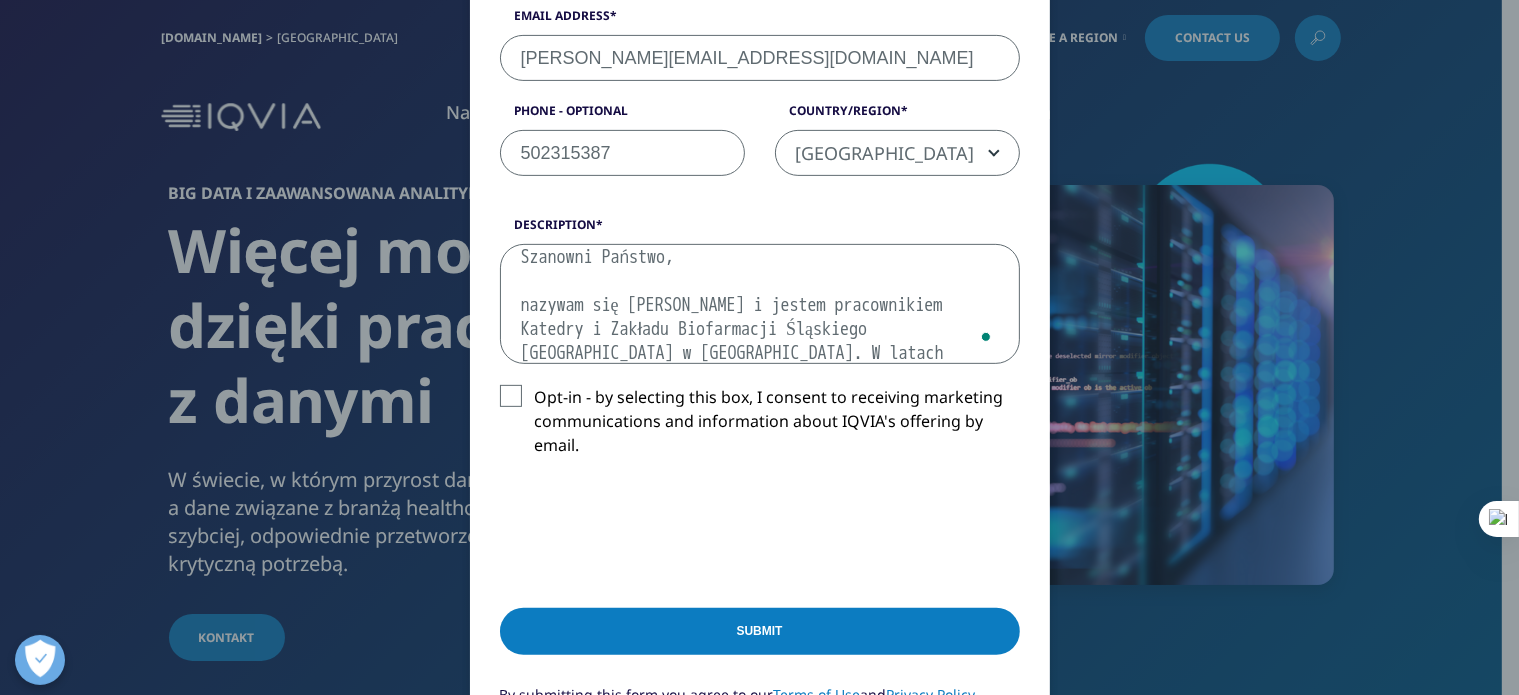 type on "Dr n. farm." 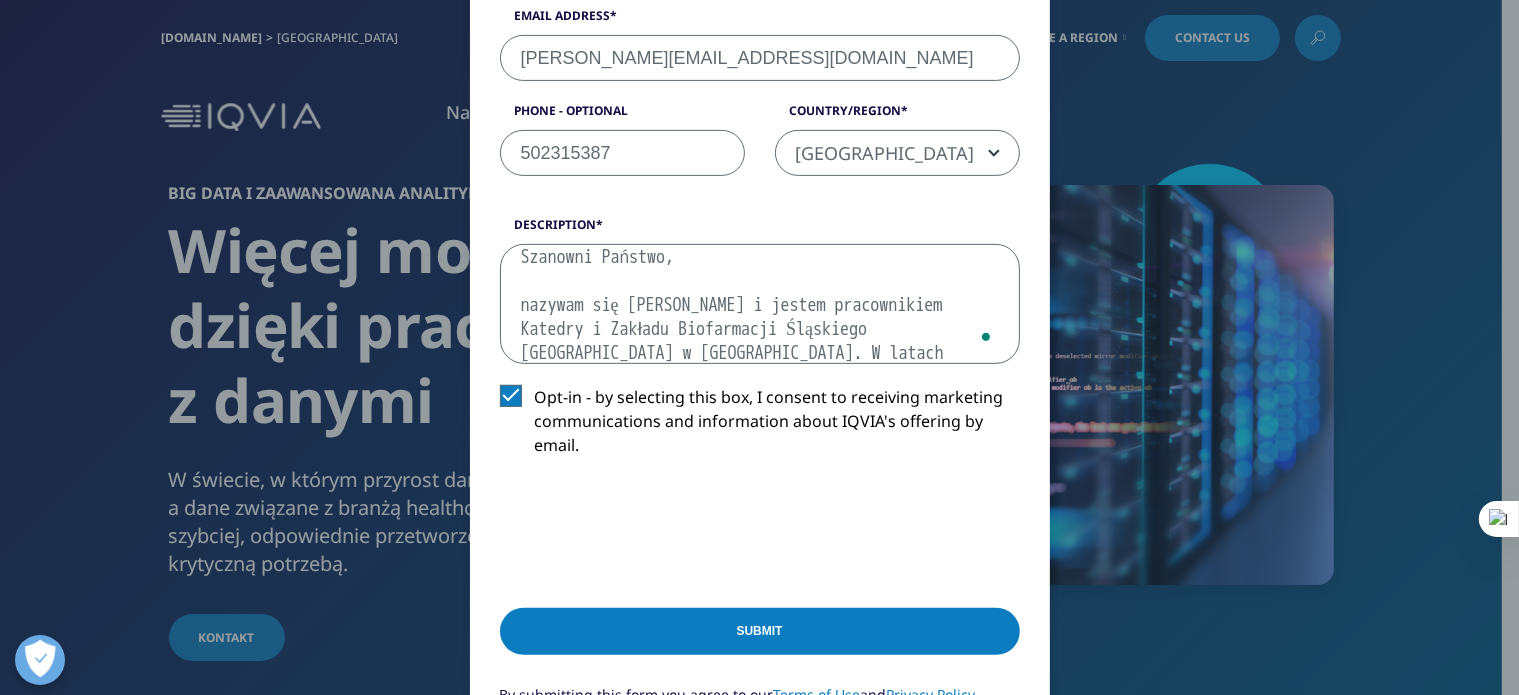 click on "Submit" at bounding box center (760, 631) 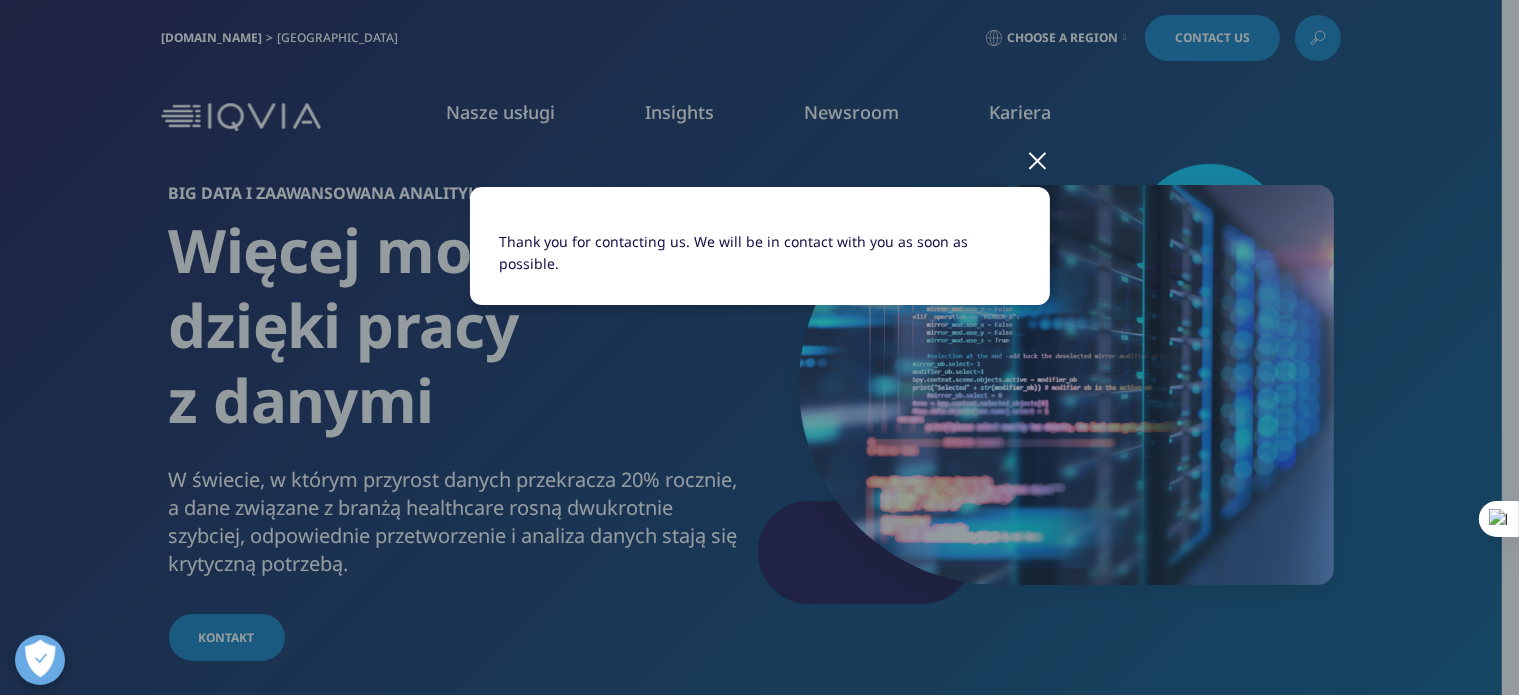 scroll, scrollTop: 0, scrollLeft: 0, axis: both 